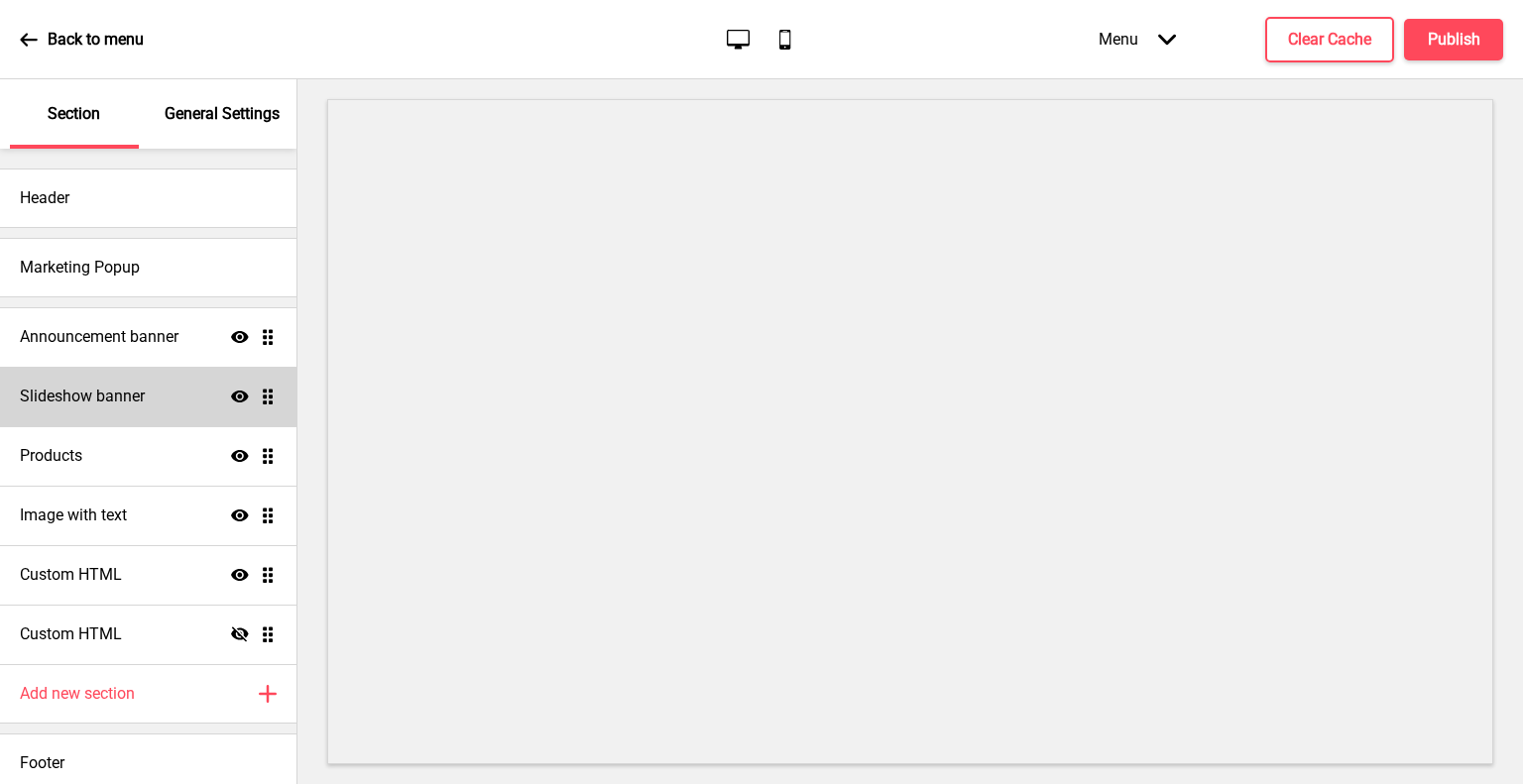 scroll, scrollTop: 0, scrollLeft: 0, axis: both 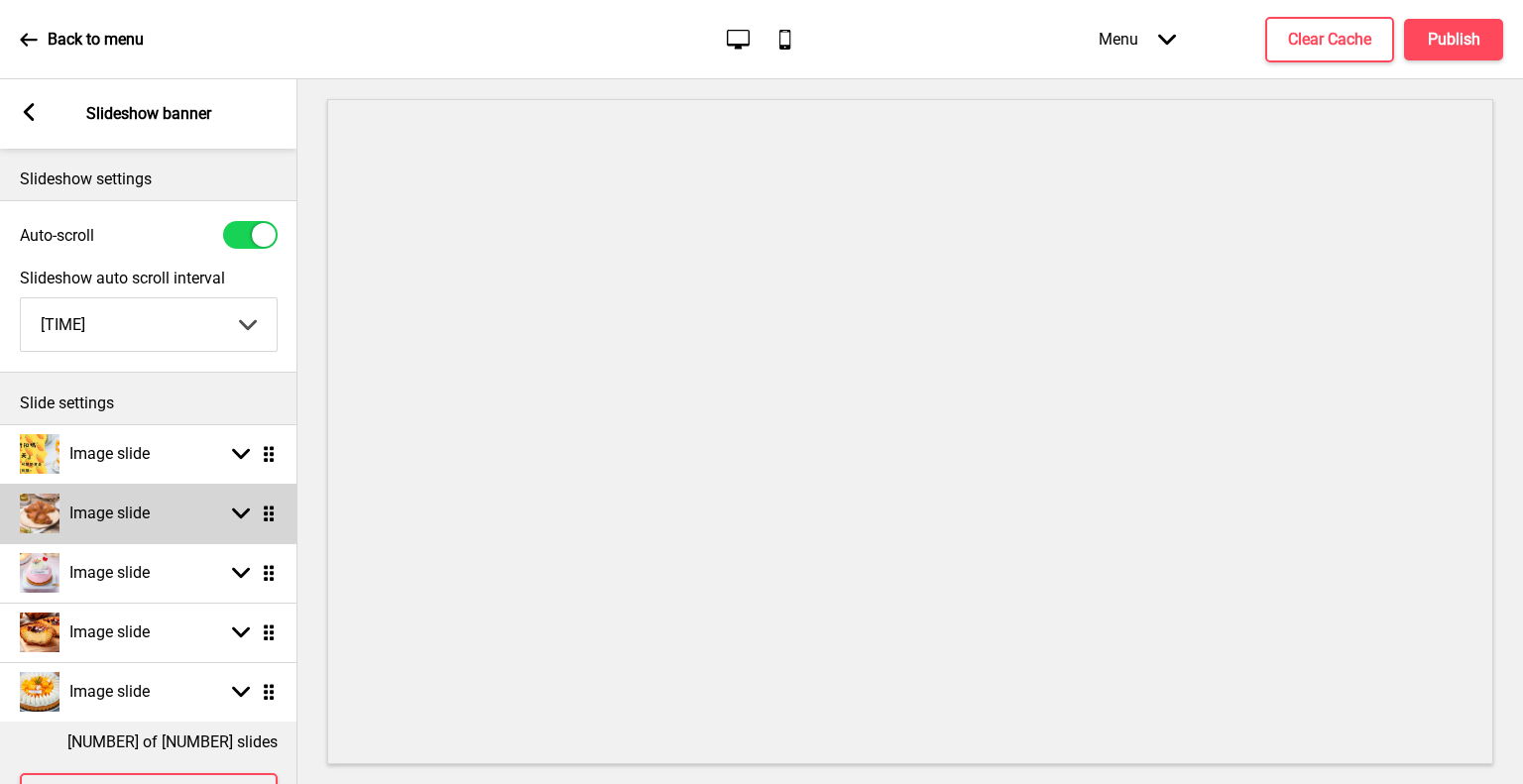 click at bounding box center (241, 454) 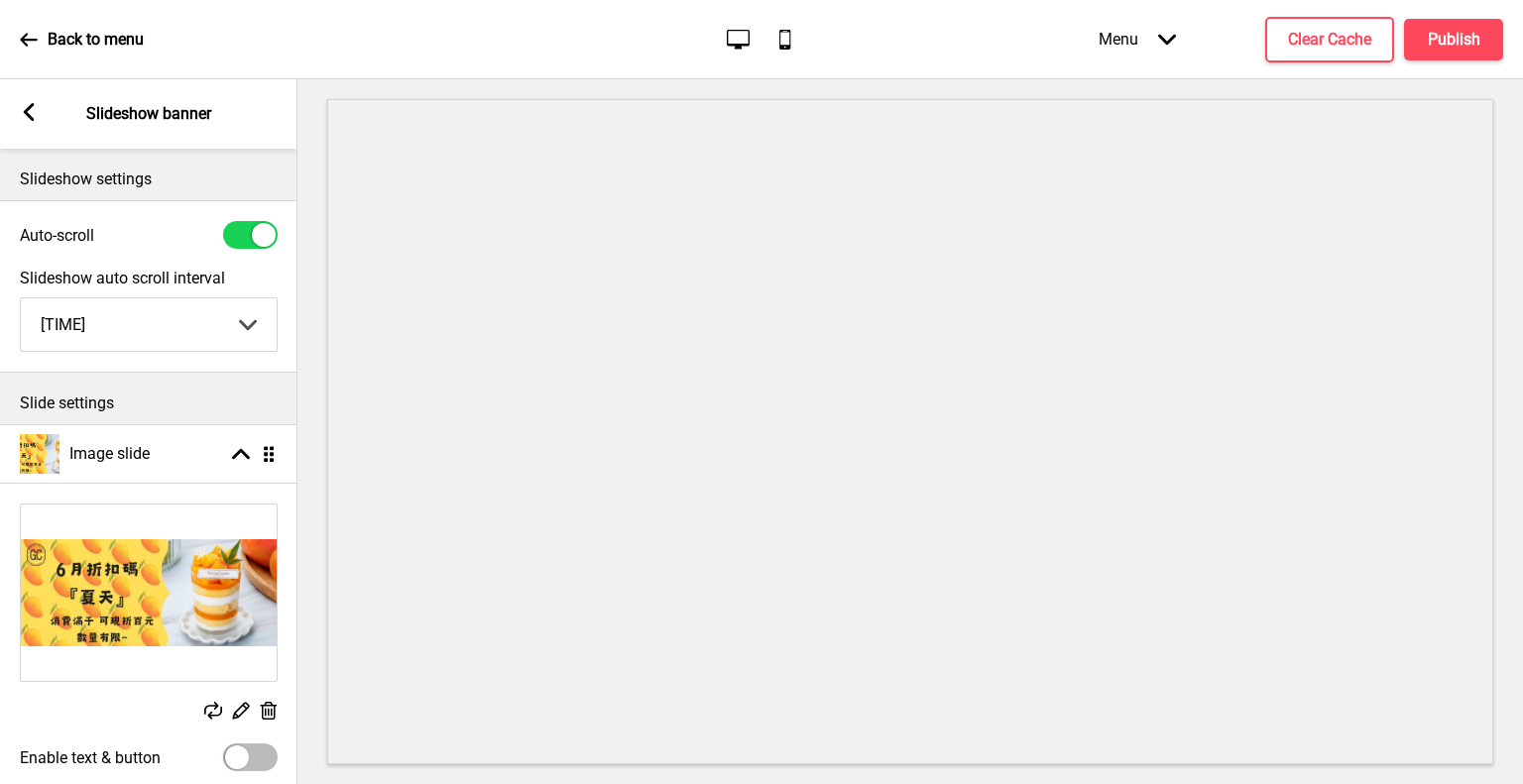 click at bounding box center [213, 711] 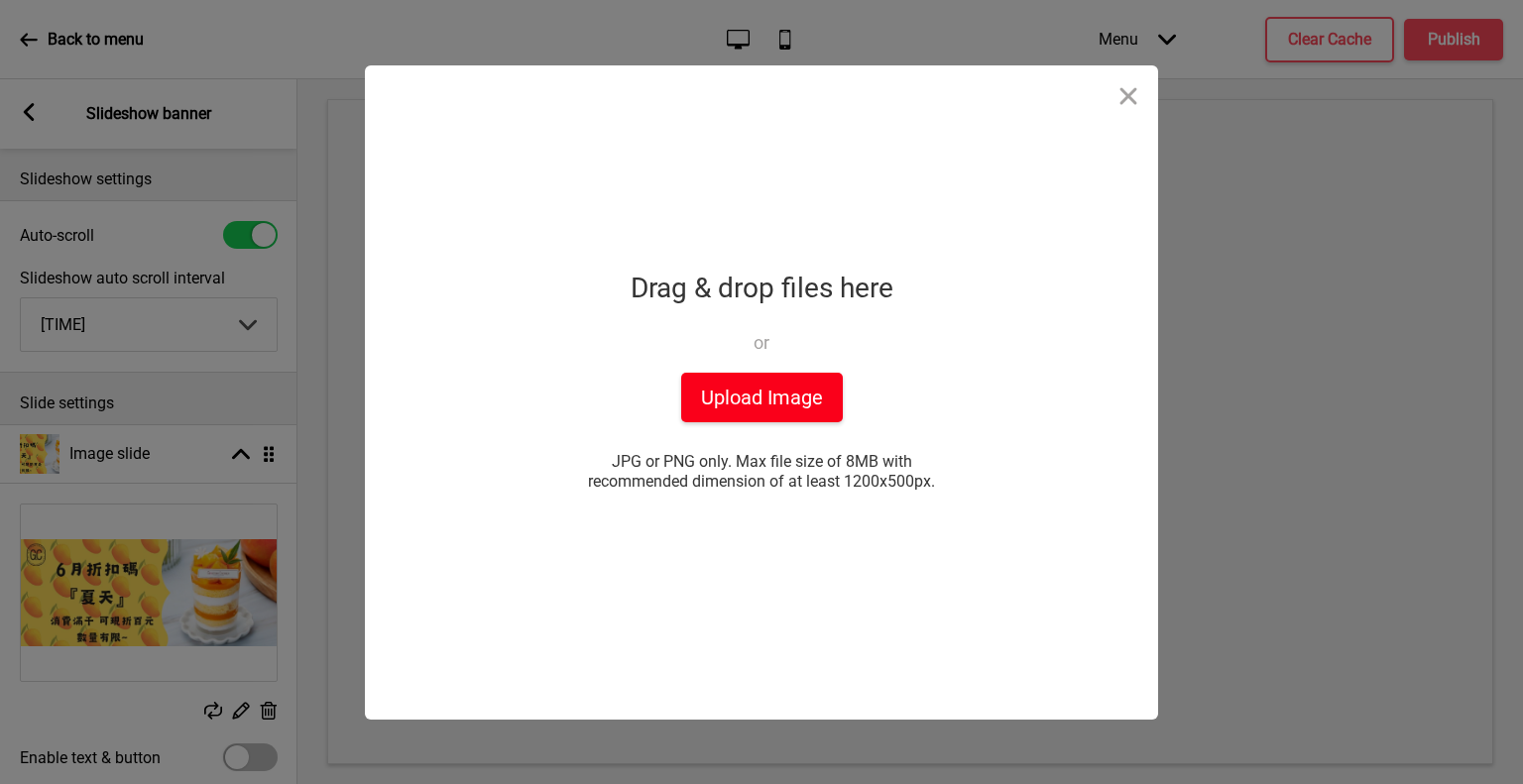 click on "Upload Image" at bounding box center [762, 397] 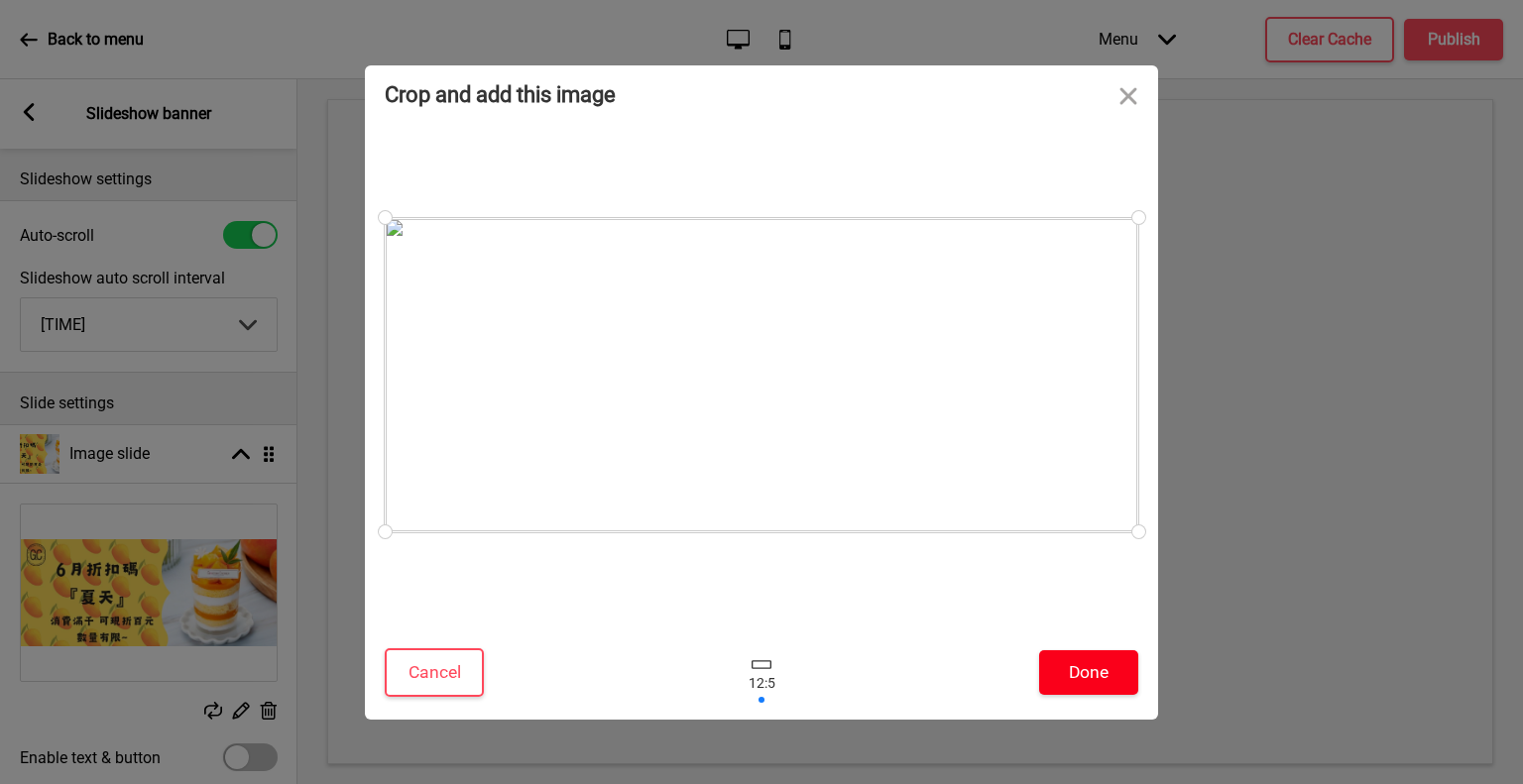 click on "Done" at bounding box center [1089, 672] 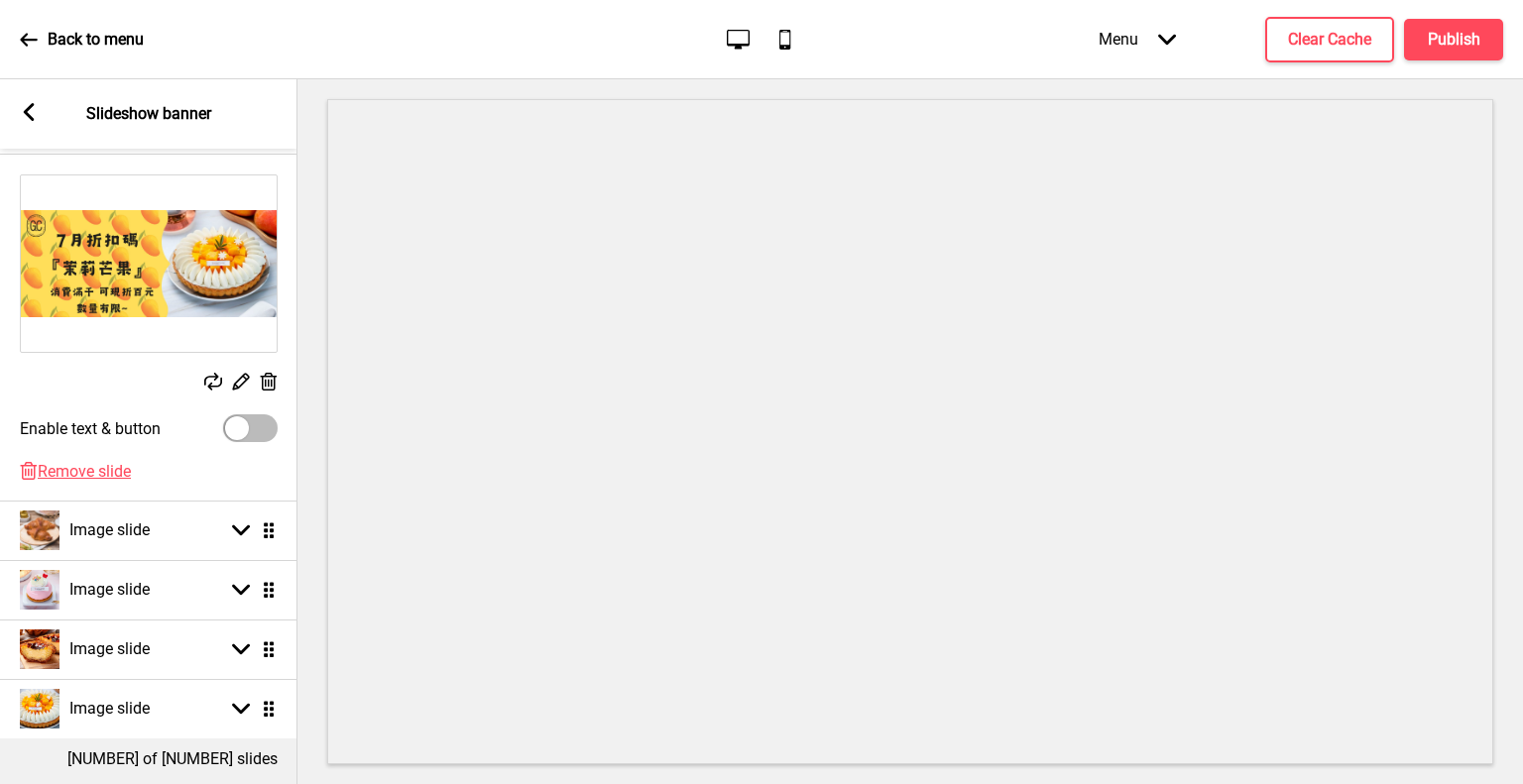 scroll, scrollTop: 297, scrollLeft: 0, axis: vertical 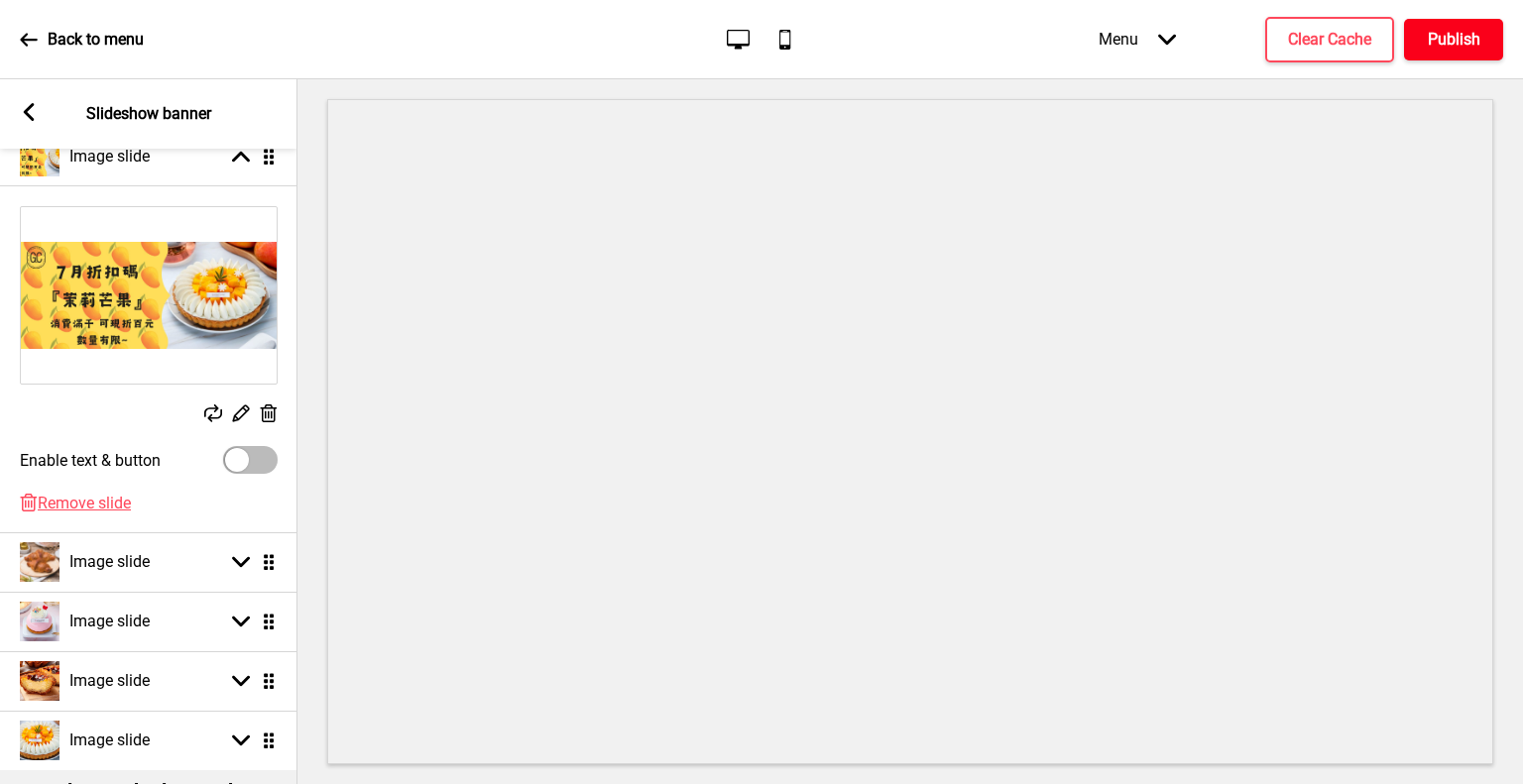 click on "Publish" at bounding box center [1454, 40] 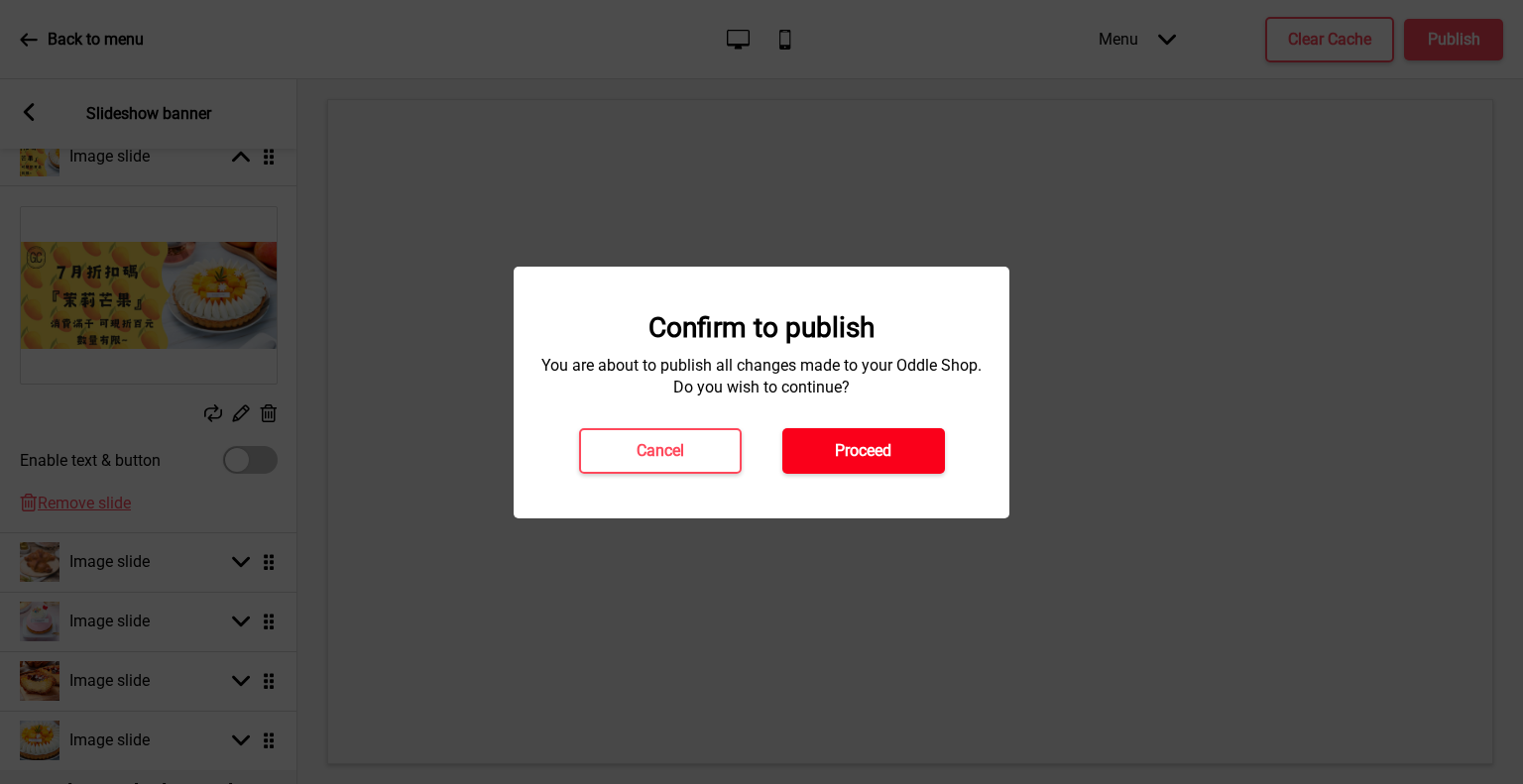 click on "Proceed" at bounding box center [864, 451] 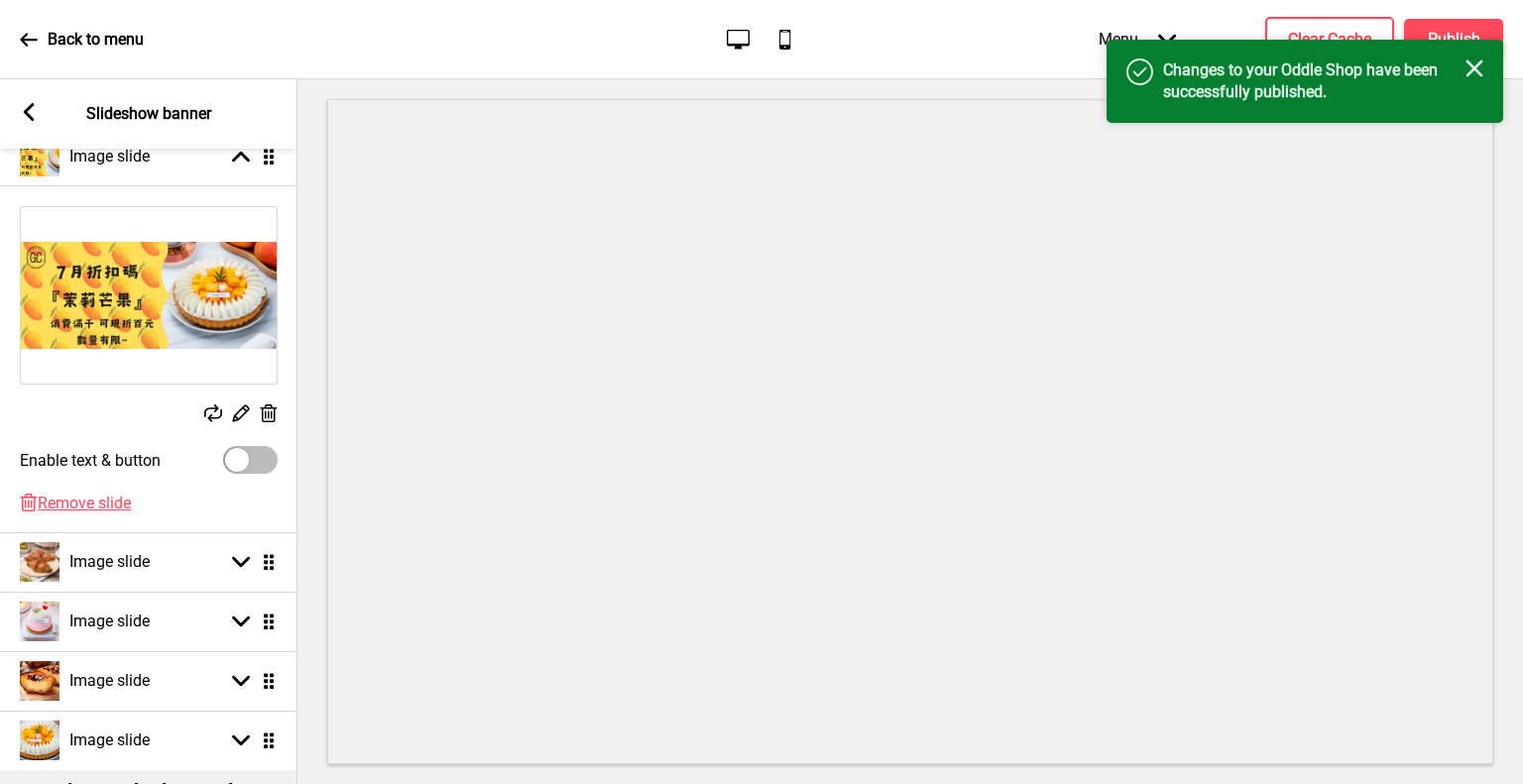 click at bounding box center (29, 40) 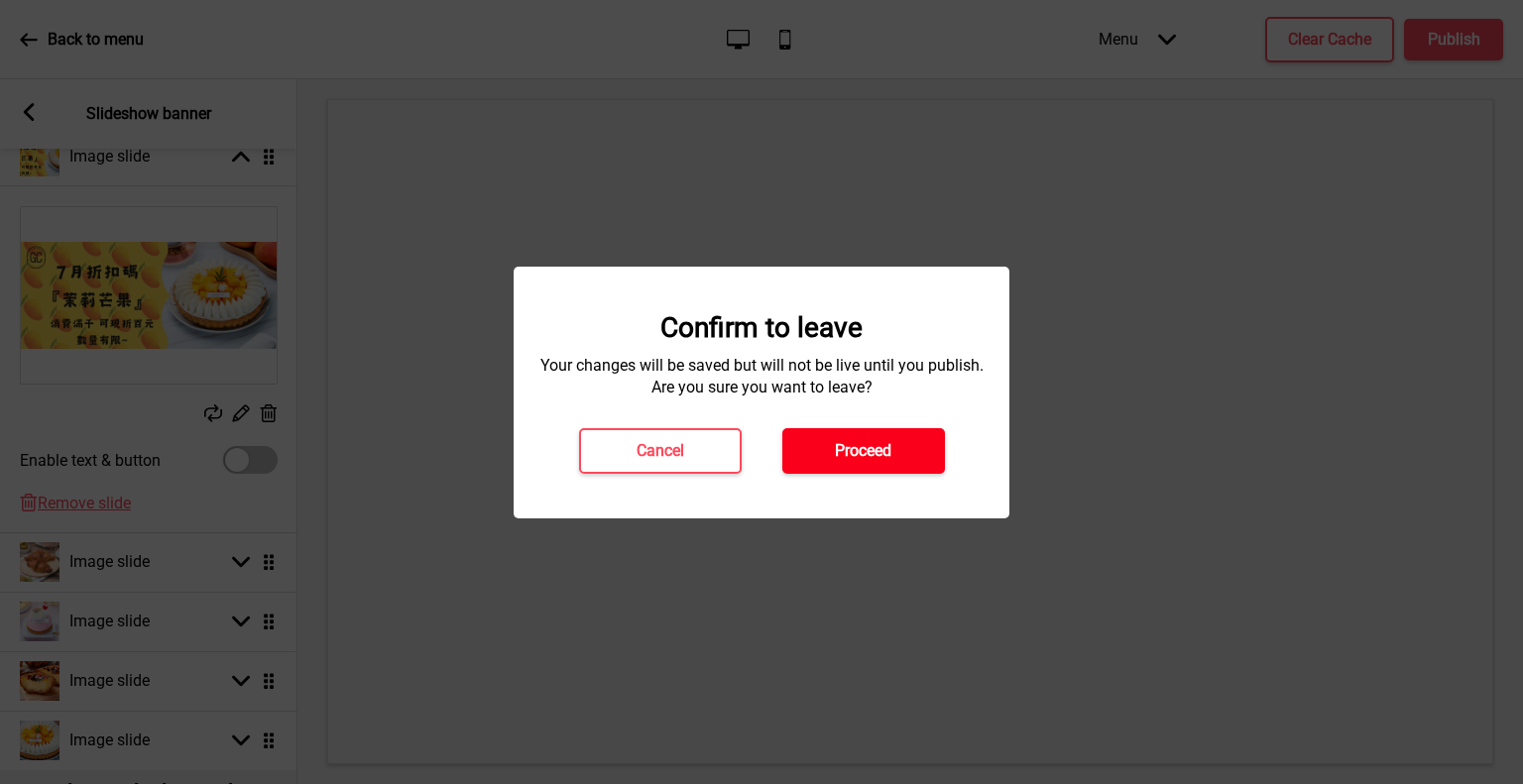 click on "Proceed" at bounding box center (863, 451) 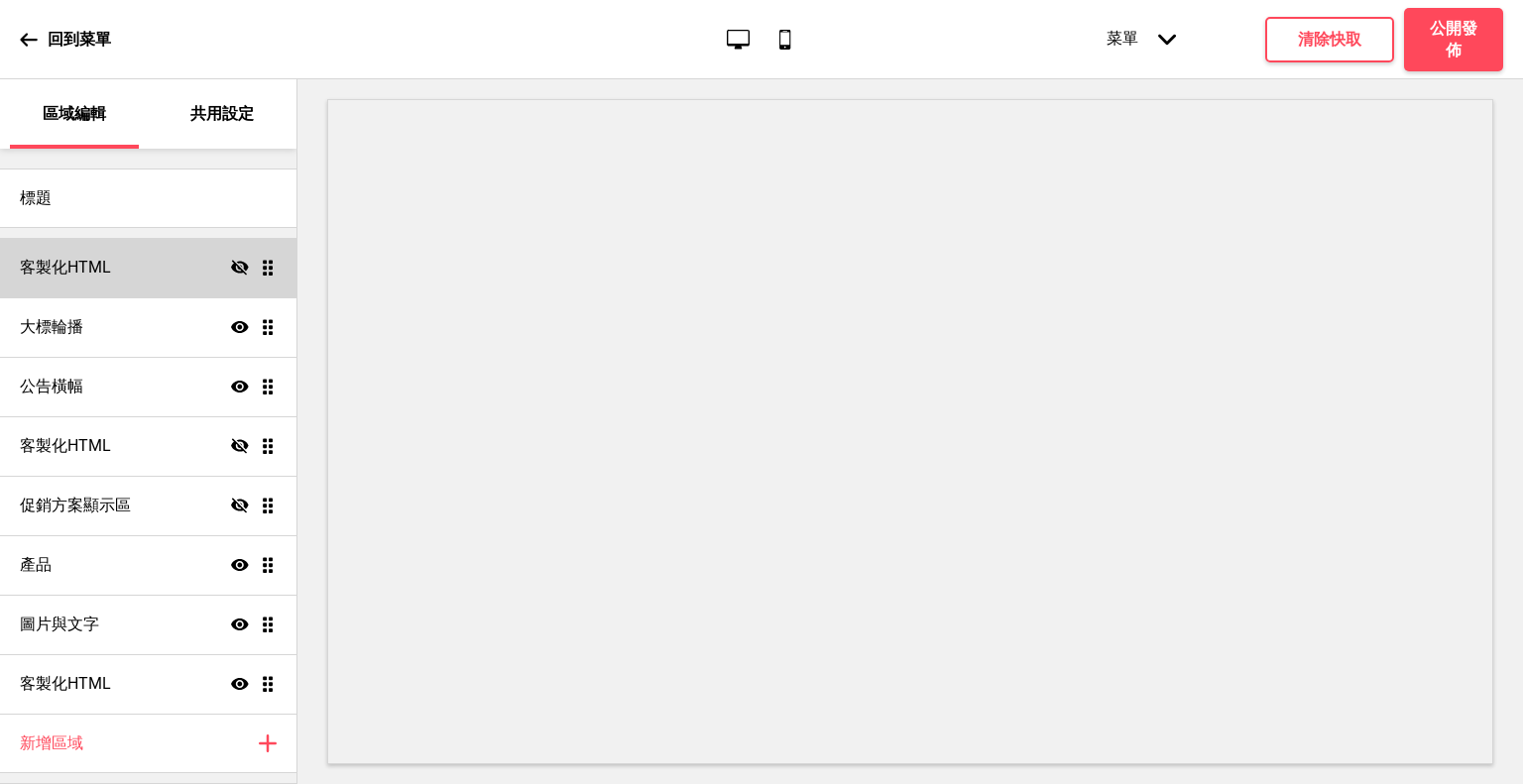 scroll, scrollTop: 0, scrollLeft: 0, axis: both 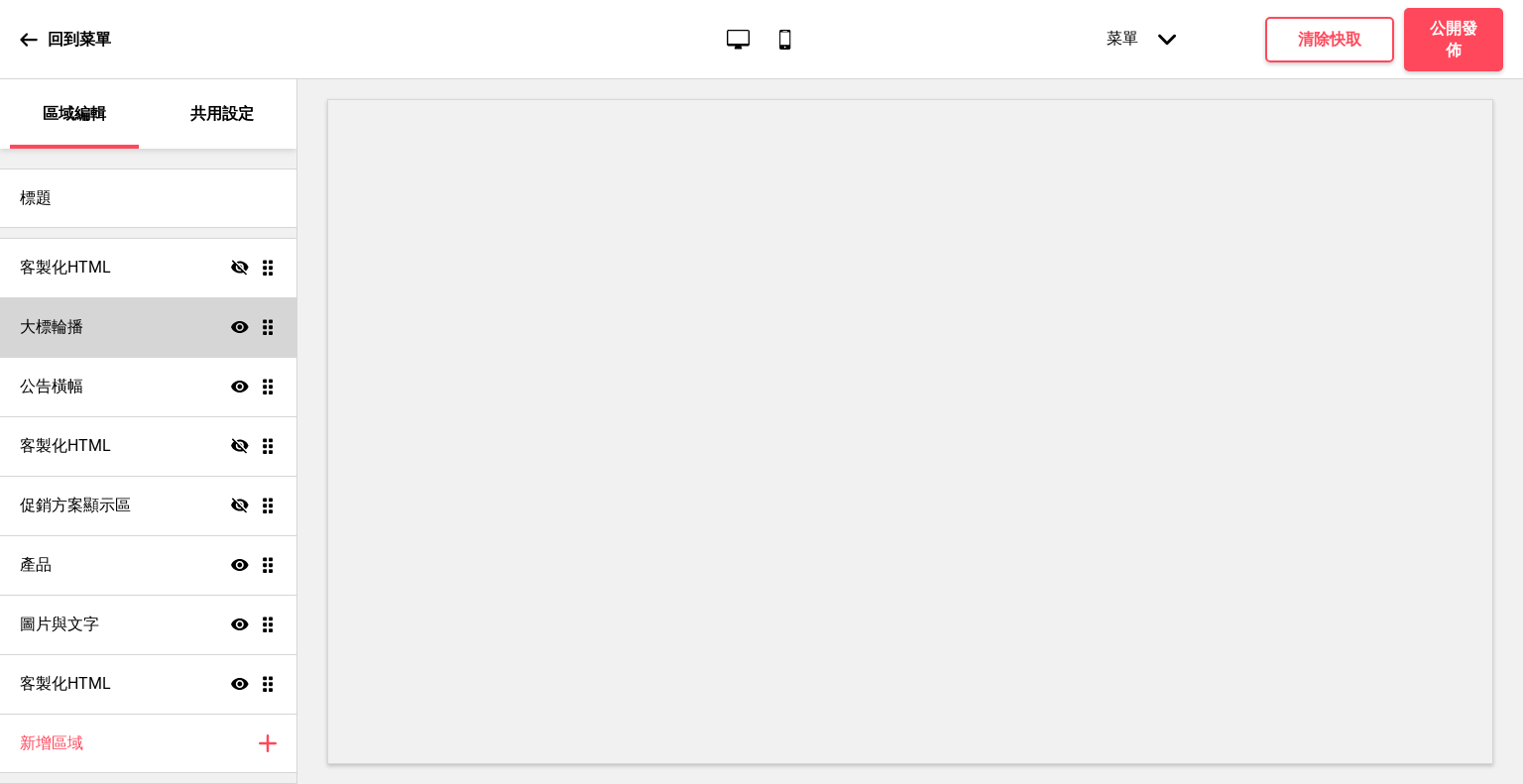 click on "大標輪播 顯示 拖曳" at bounding box center [148, 268] 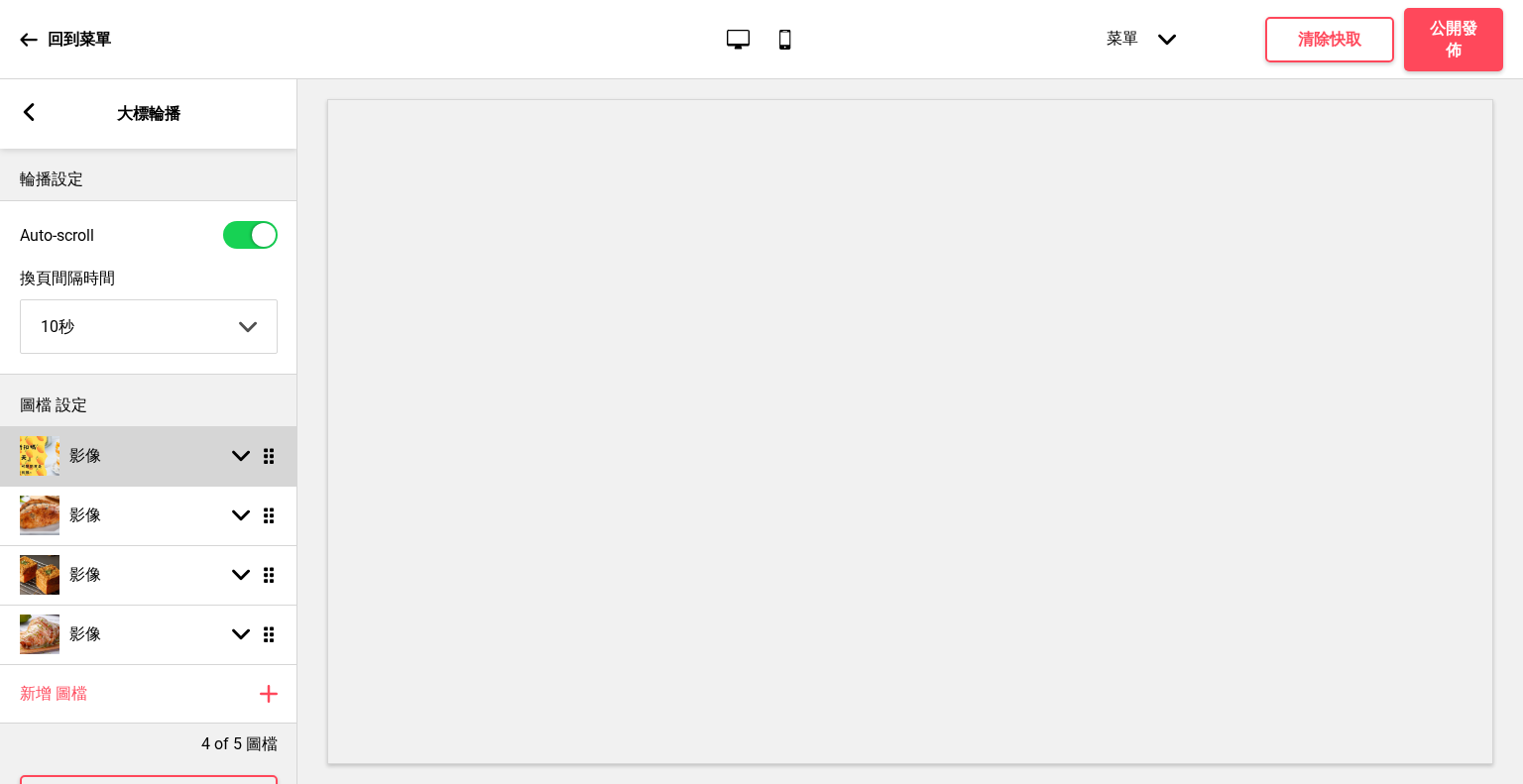 click at bounding box center [241, 456] 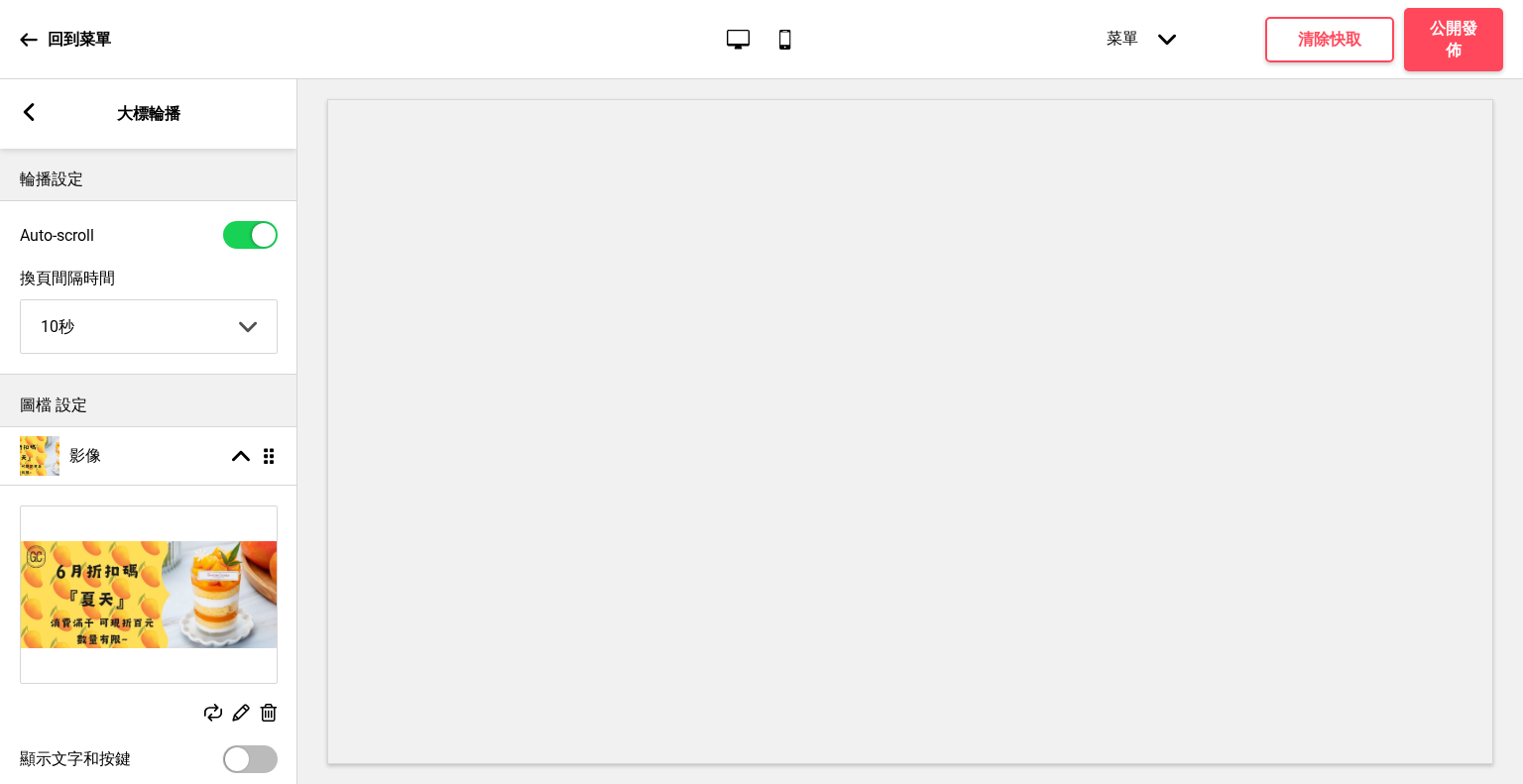 click at bounding box center [213, 713] 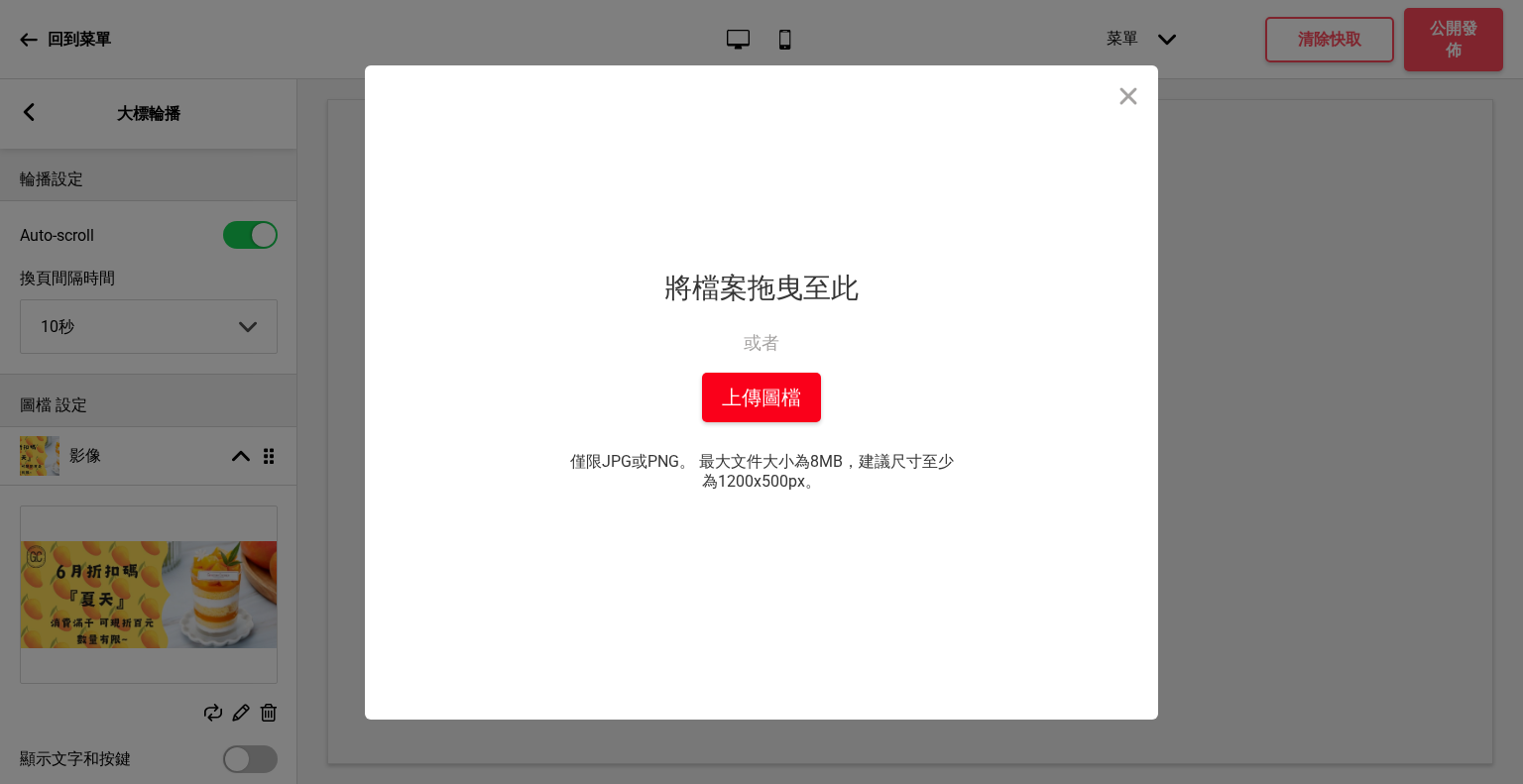 click on "上傳圖檔" at bounding box center [762, 397] 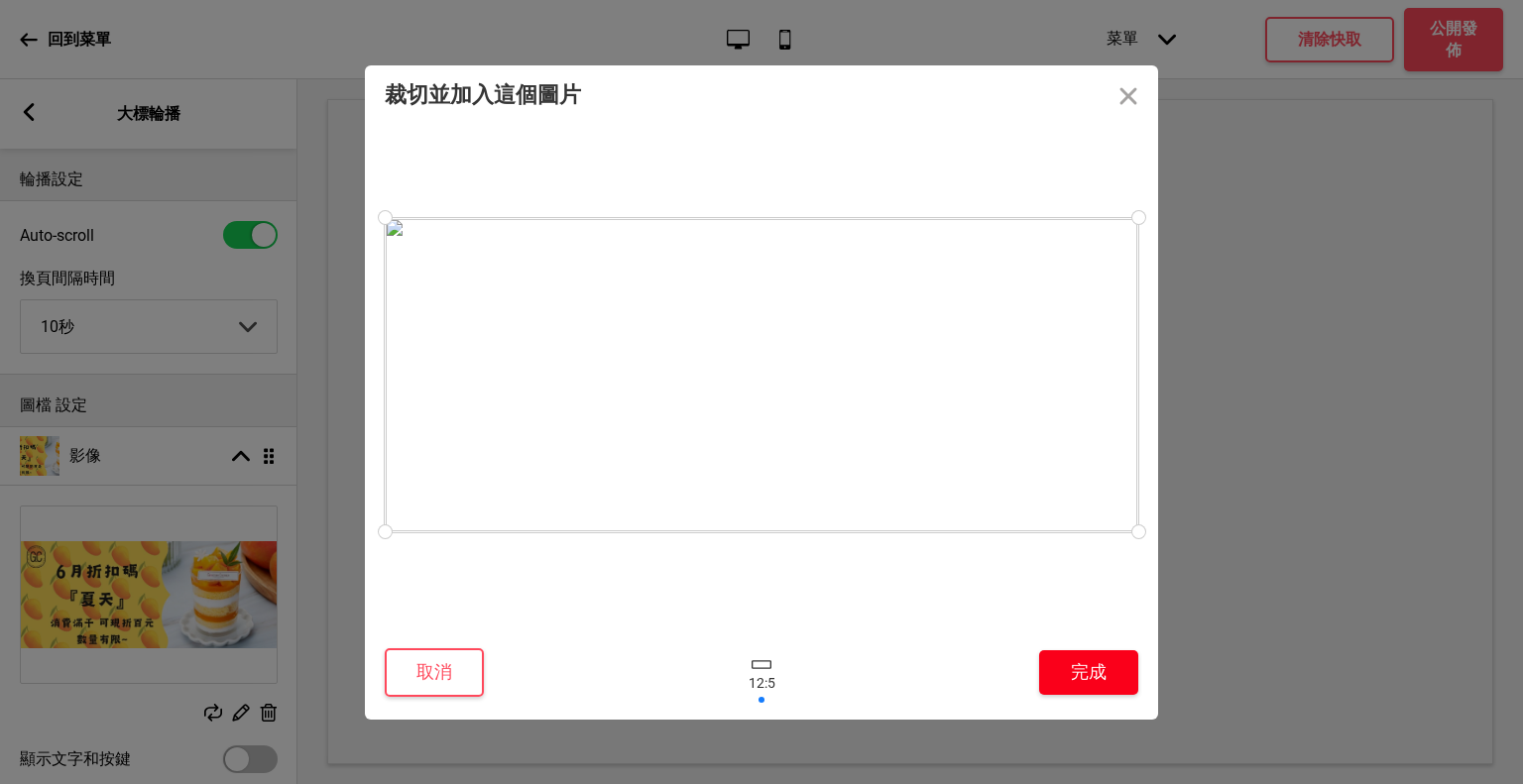 click on "完成" at bounding box center [1089, 672] 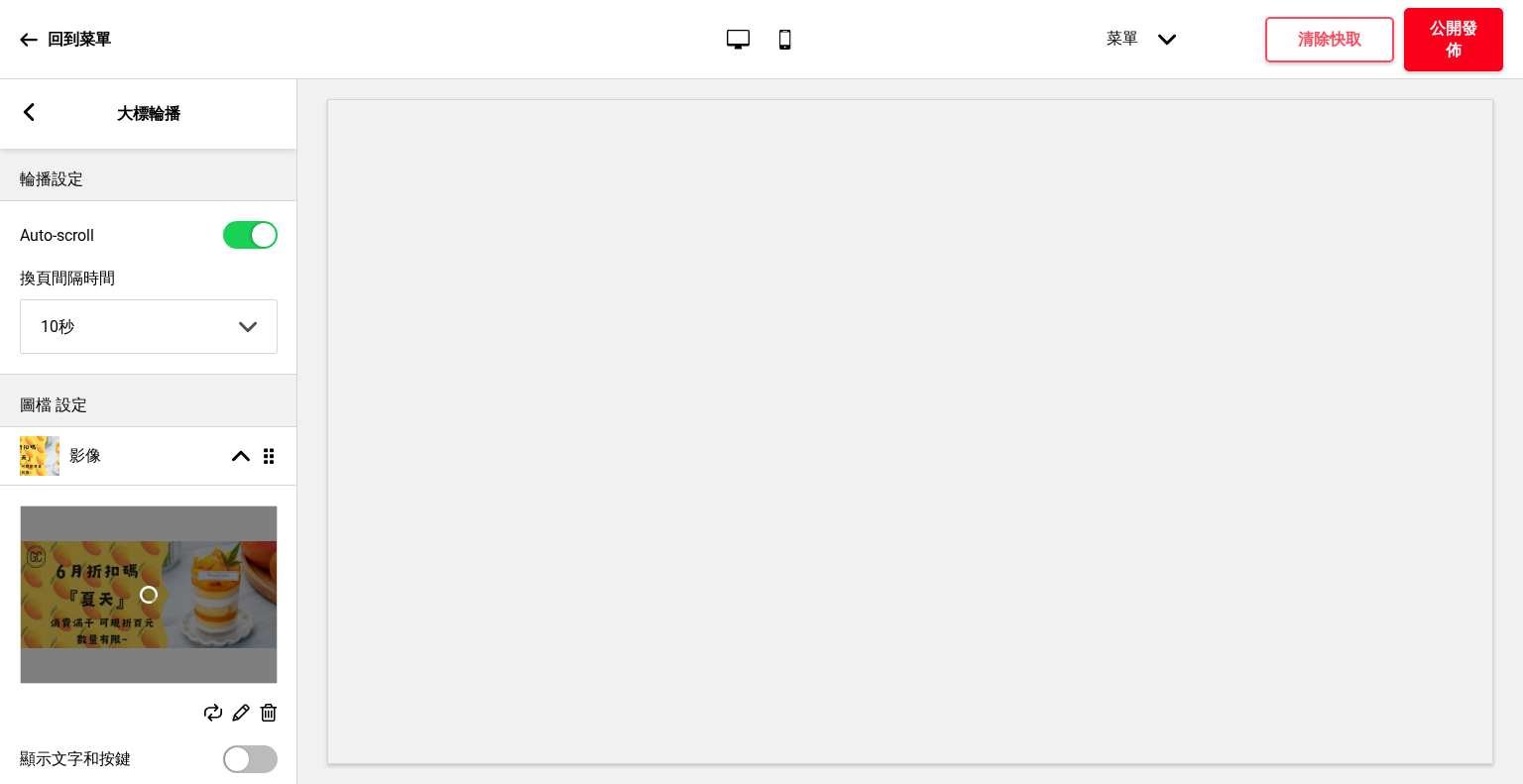 click on "公開發佈" at bounding box center (1454, 40) 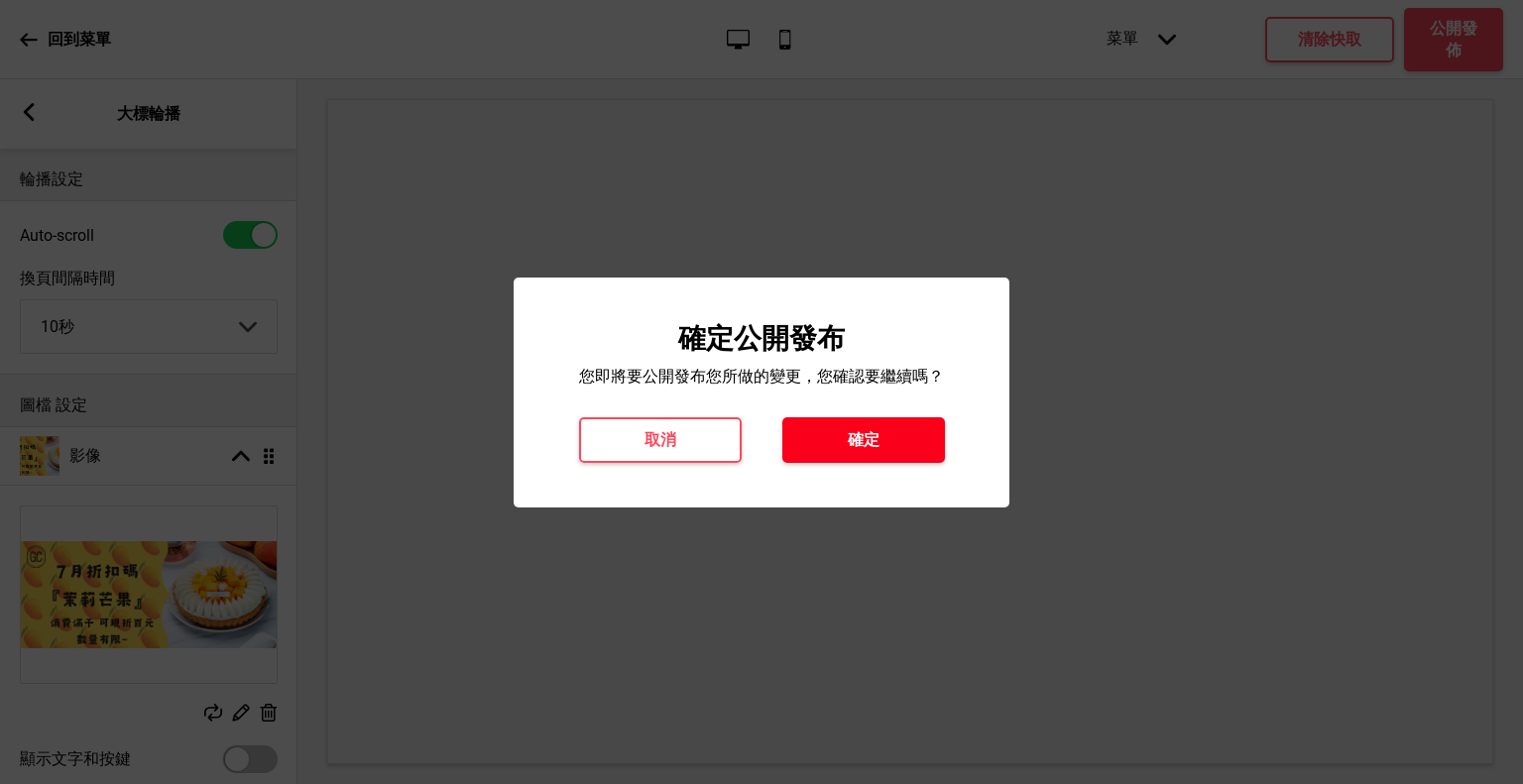 click on "確定" at bounding box center [864, 440] 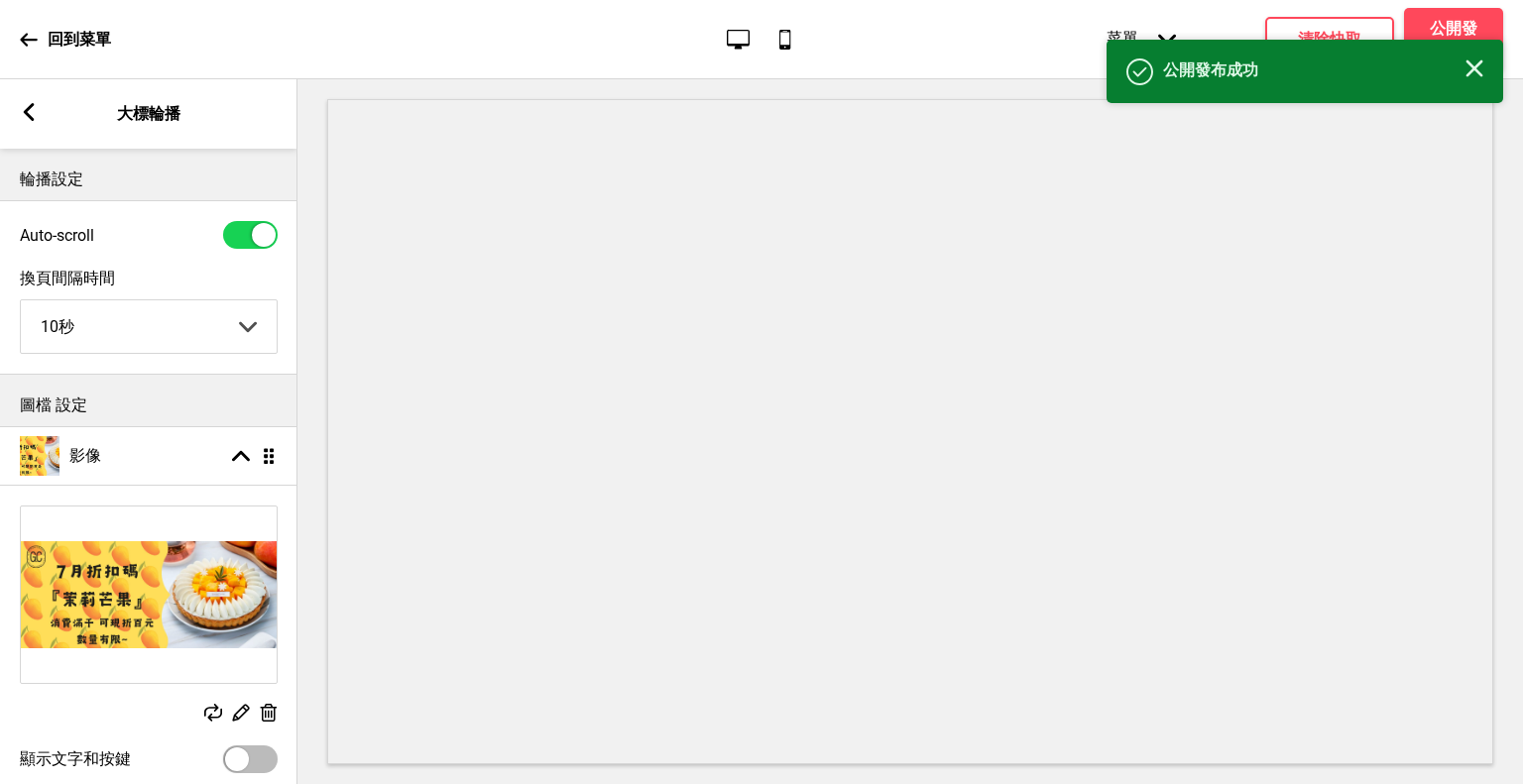click at bounding box center [29, 112] 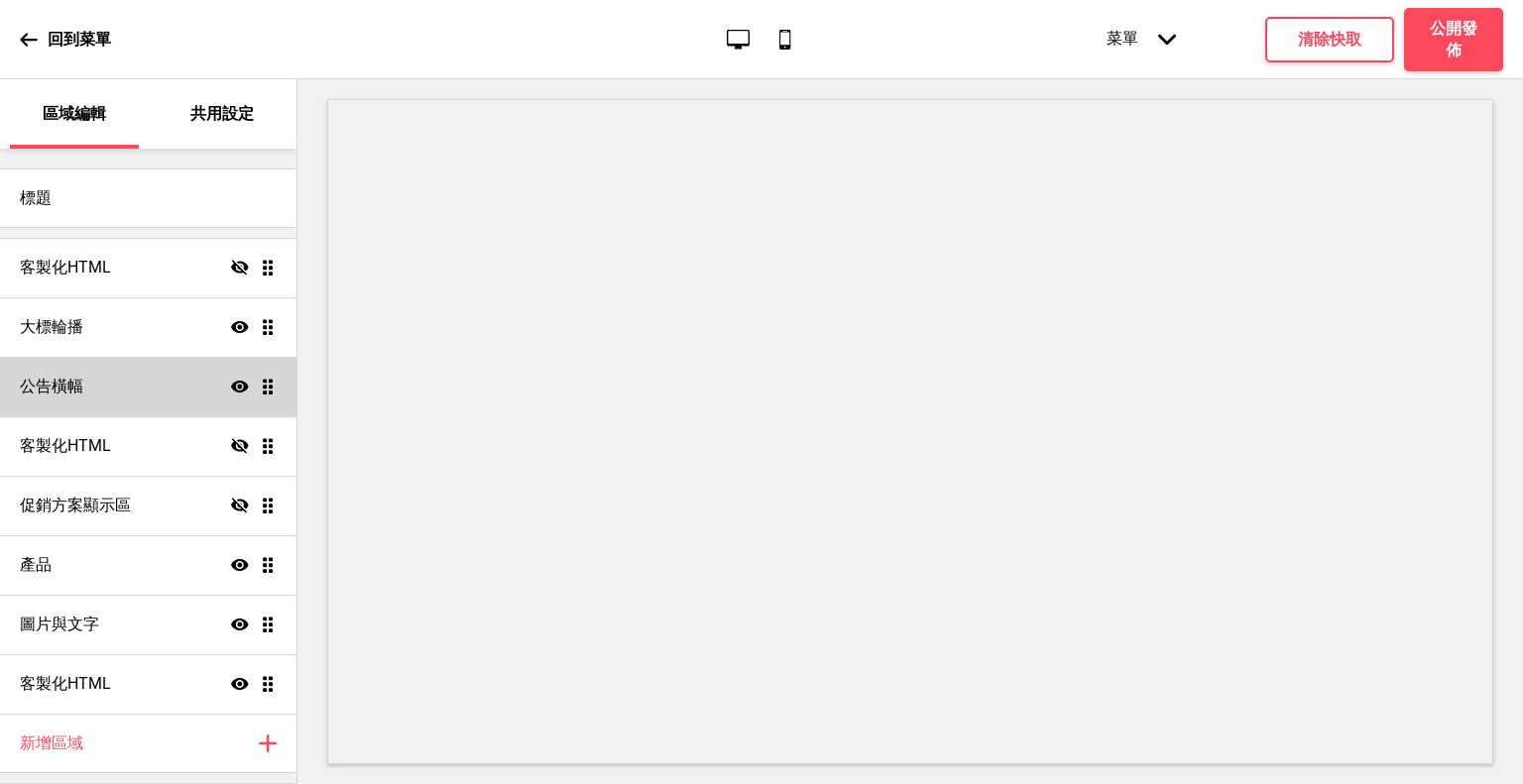 click on "公告橫幅 顯示 拖曳" at bounding box center (148, 268) 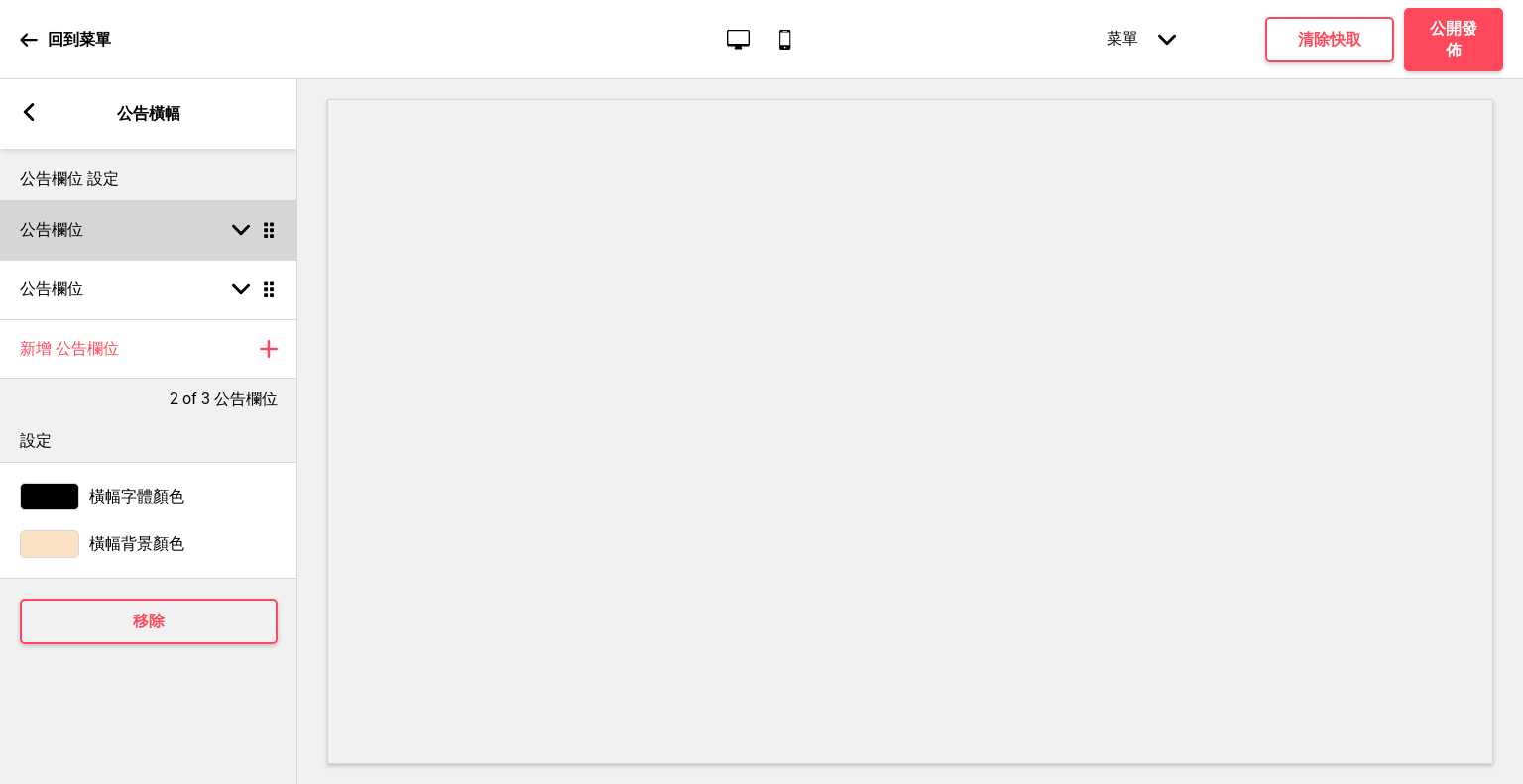 click on "公告欄位 箭頭down 拖曳" at bounding box center (149, 230) 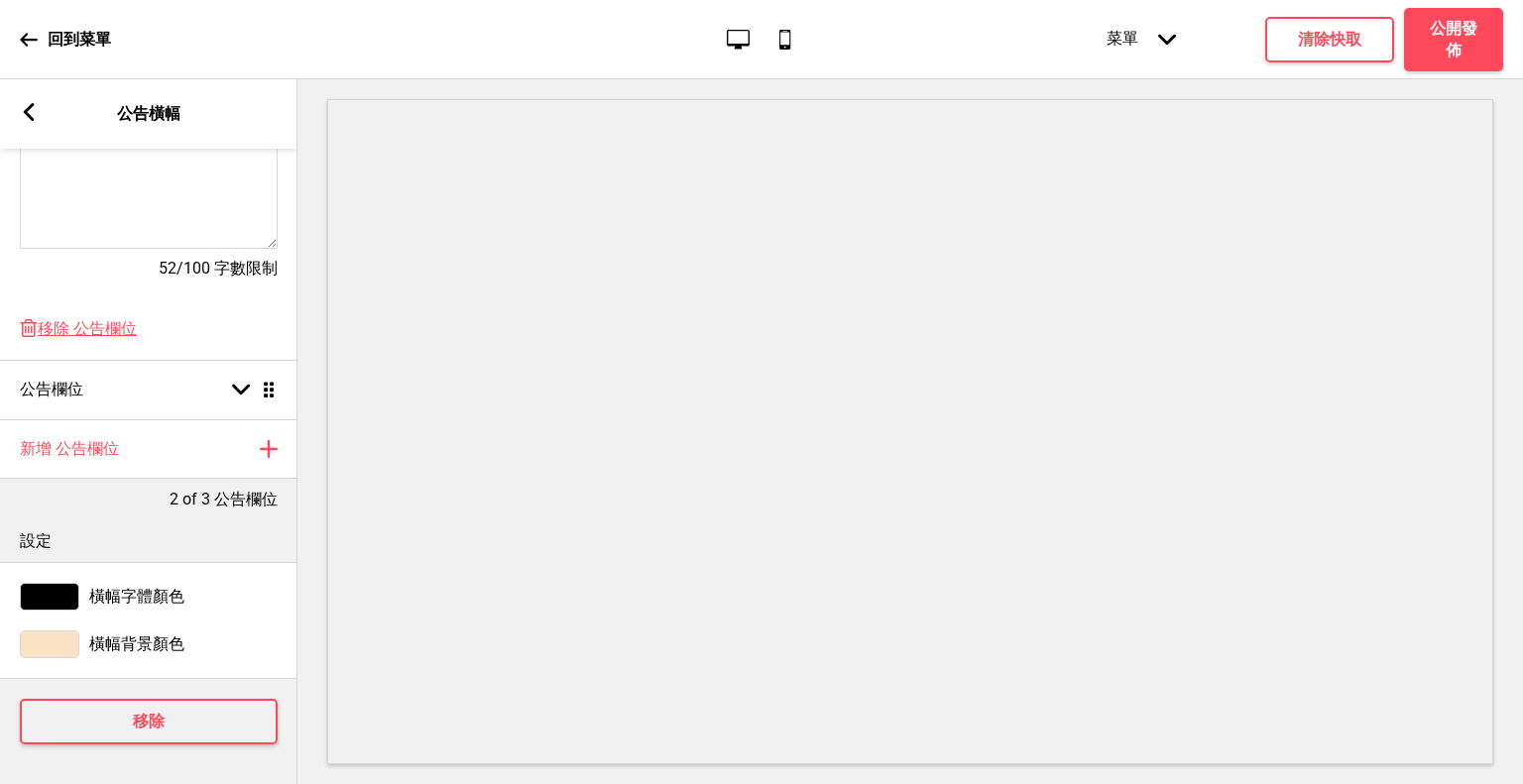 scroll, scrollTop: 586, scrollLeft: 0, axis: vertical 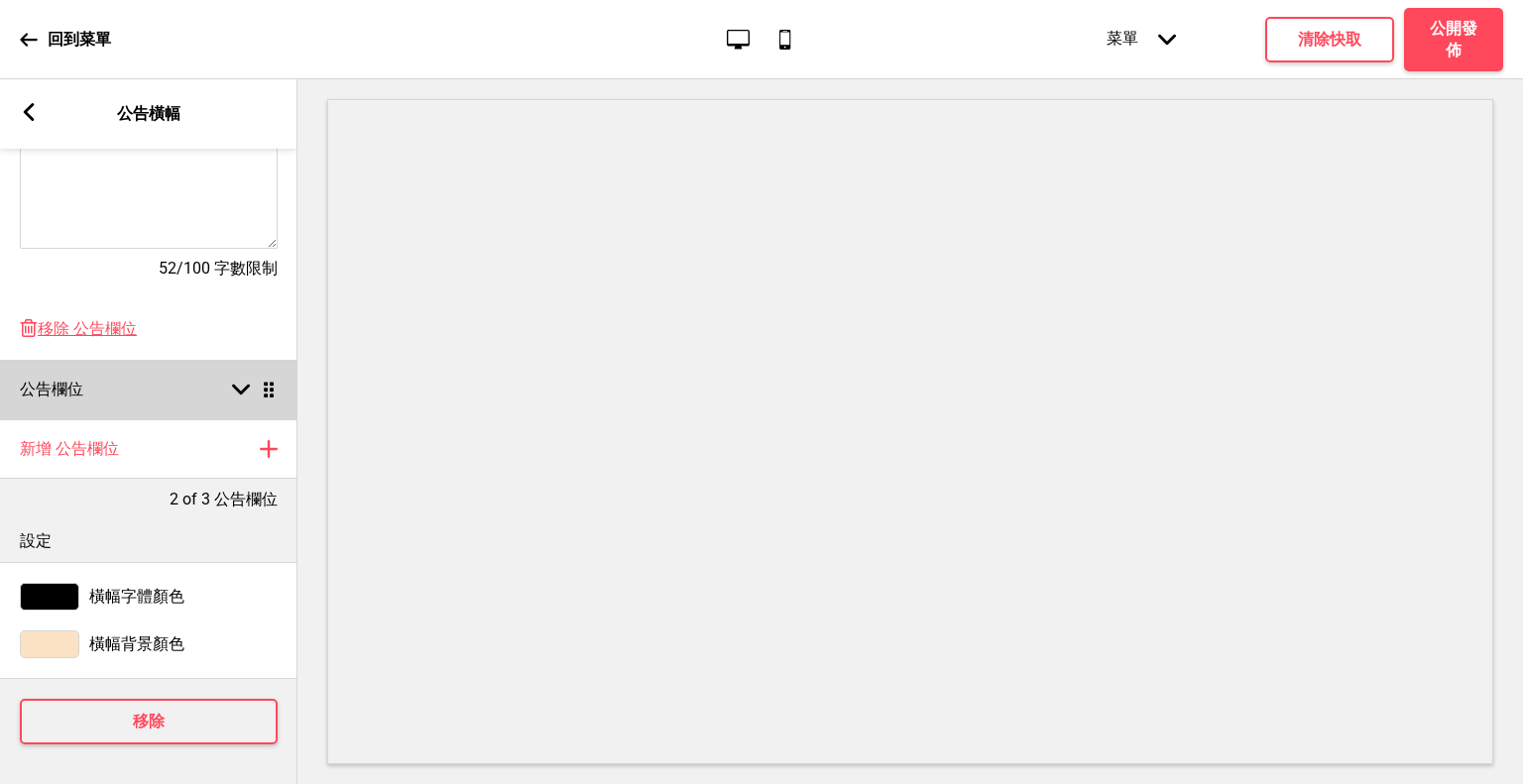 click on "公告欄位 箭頭down 拖曳" at bounding box center (149, 390) 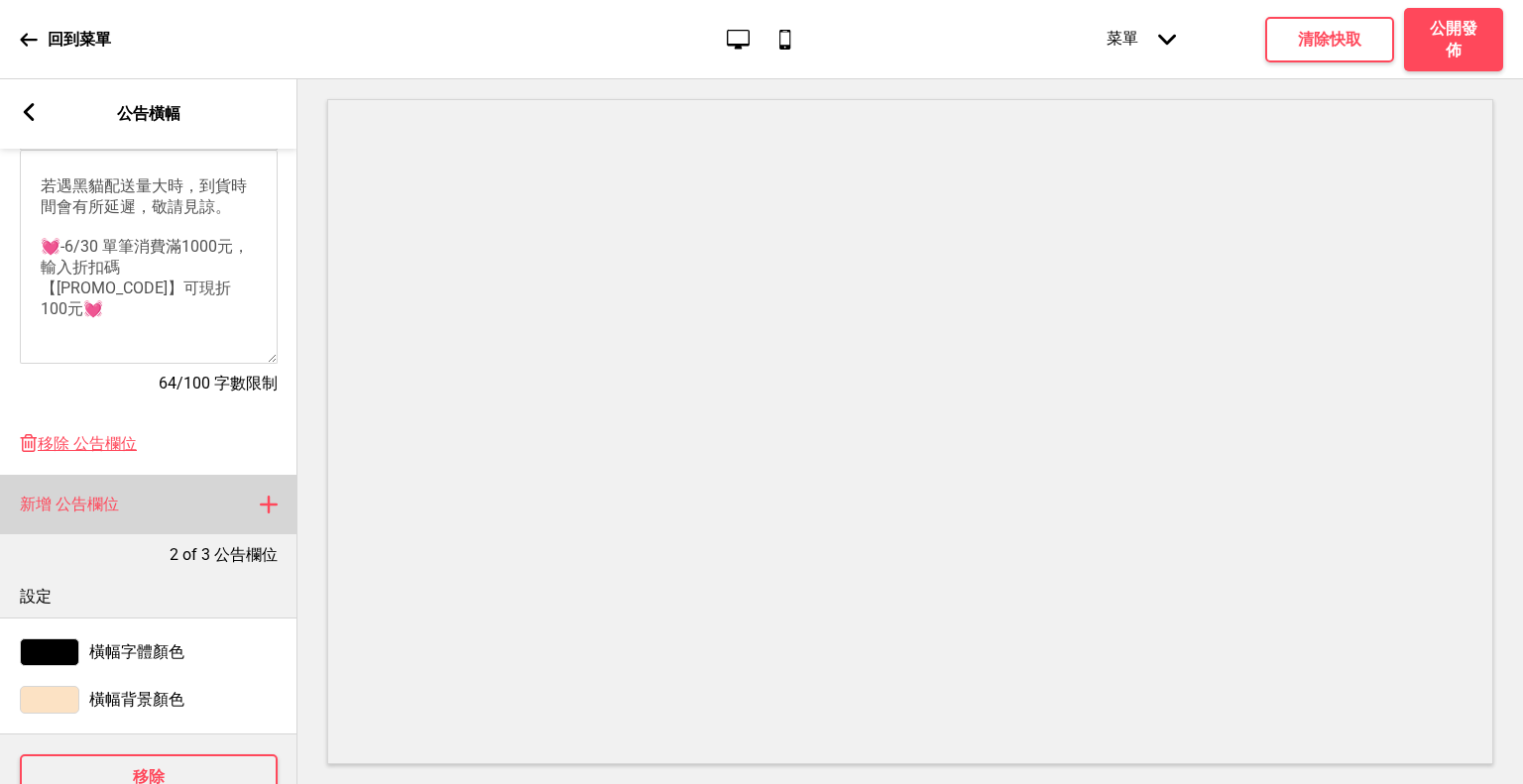 scroll, scrollTop: 388, scrollLeft: 0, axis: vertical 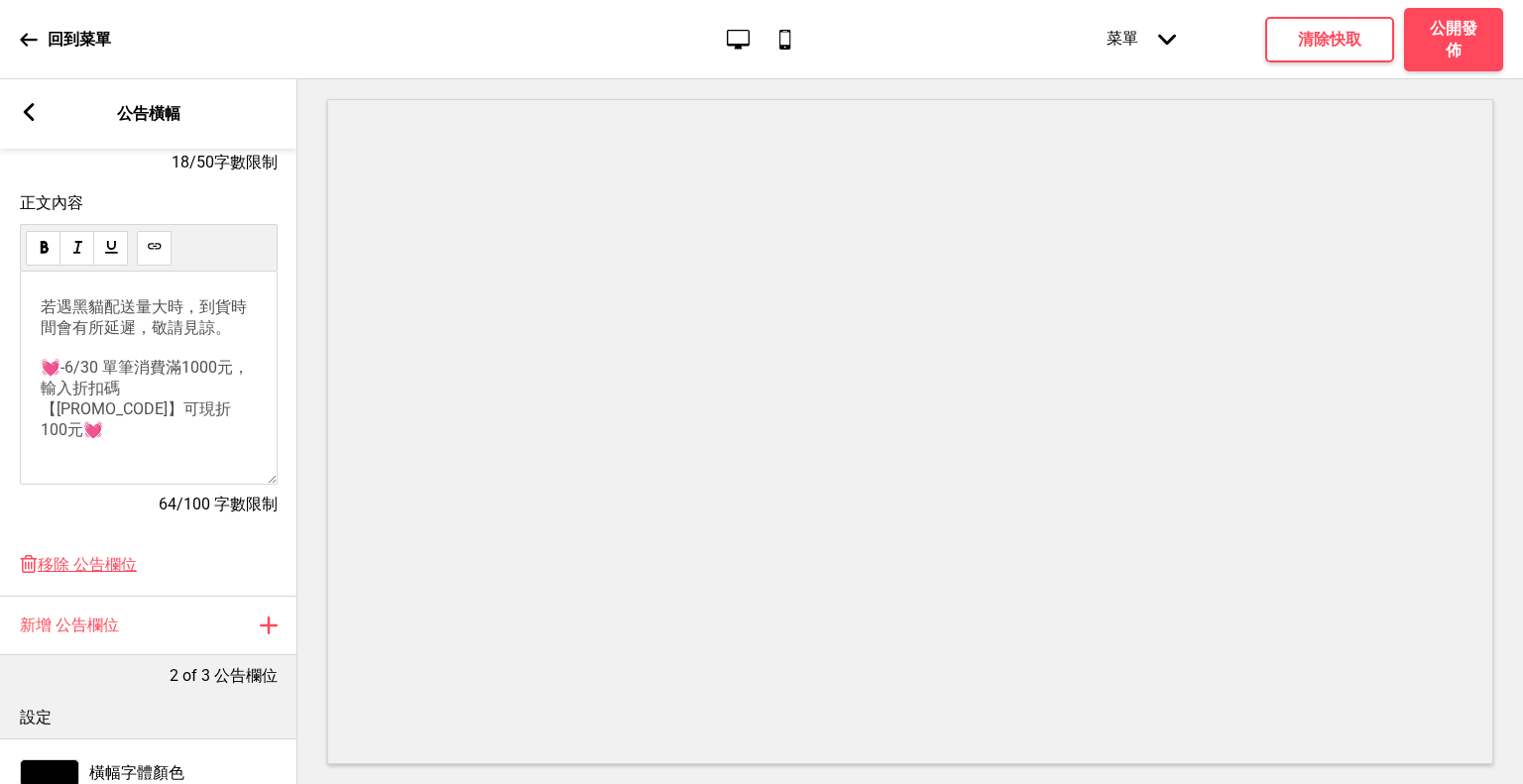 drag, startPoint x: 97, startPoint y: 379, endPoint x: 148, endPoint y: 381, distance: 51.0392 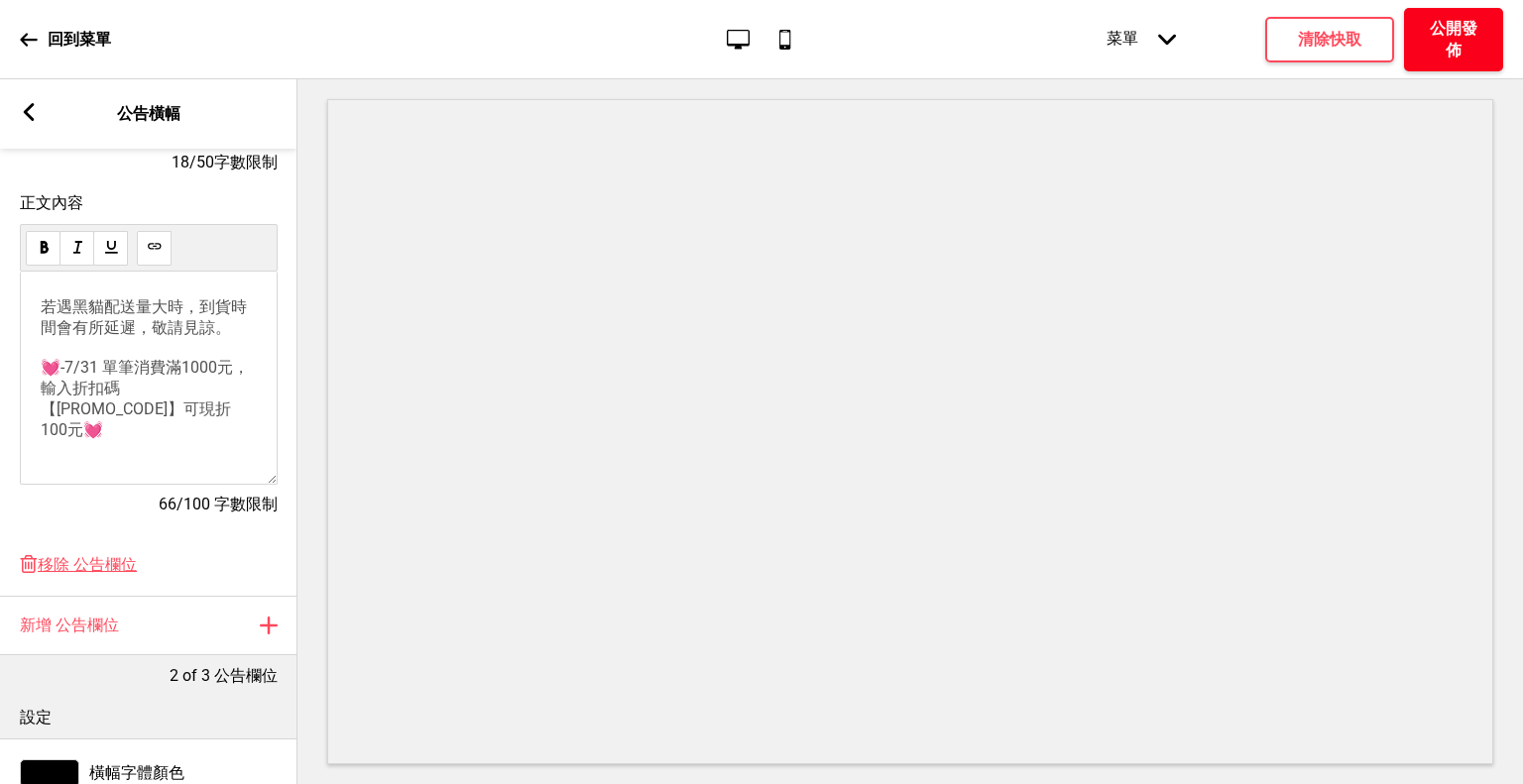 click on "公開發佈" at bounding box center (1454, 40) 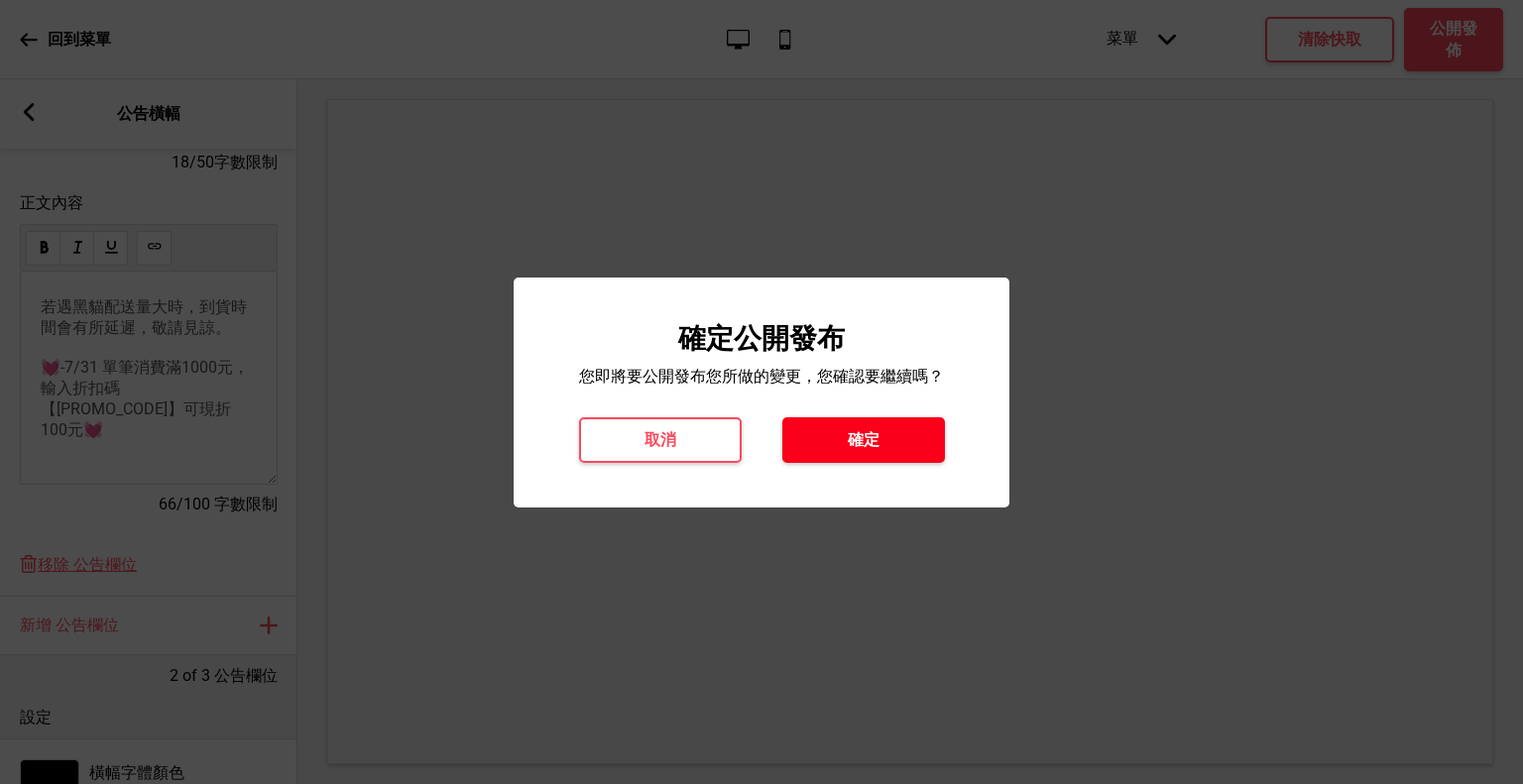 click on "確定" at bounding box center [864, 440] 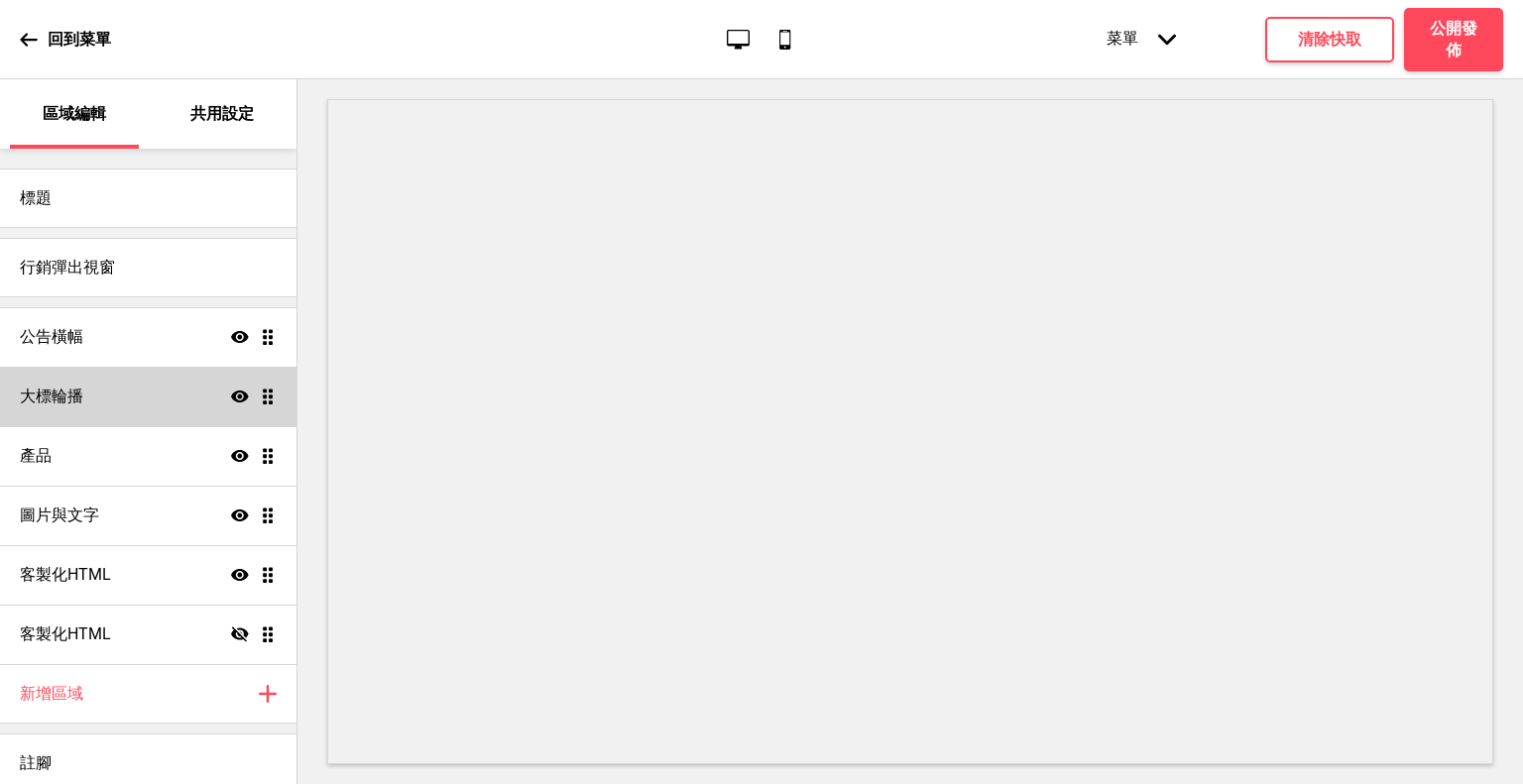 scroll, scrollTop: 0, scrollLeft: 0, axis: both 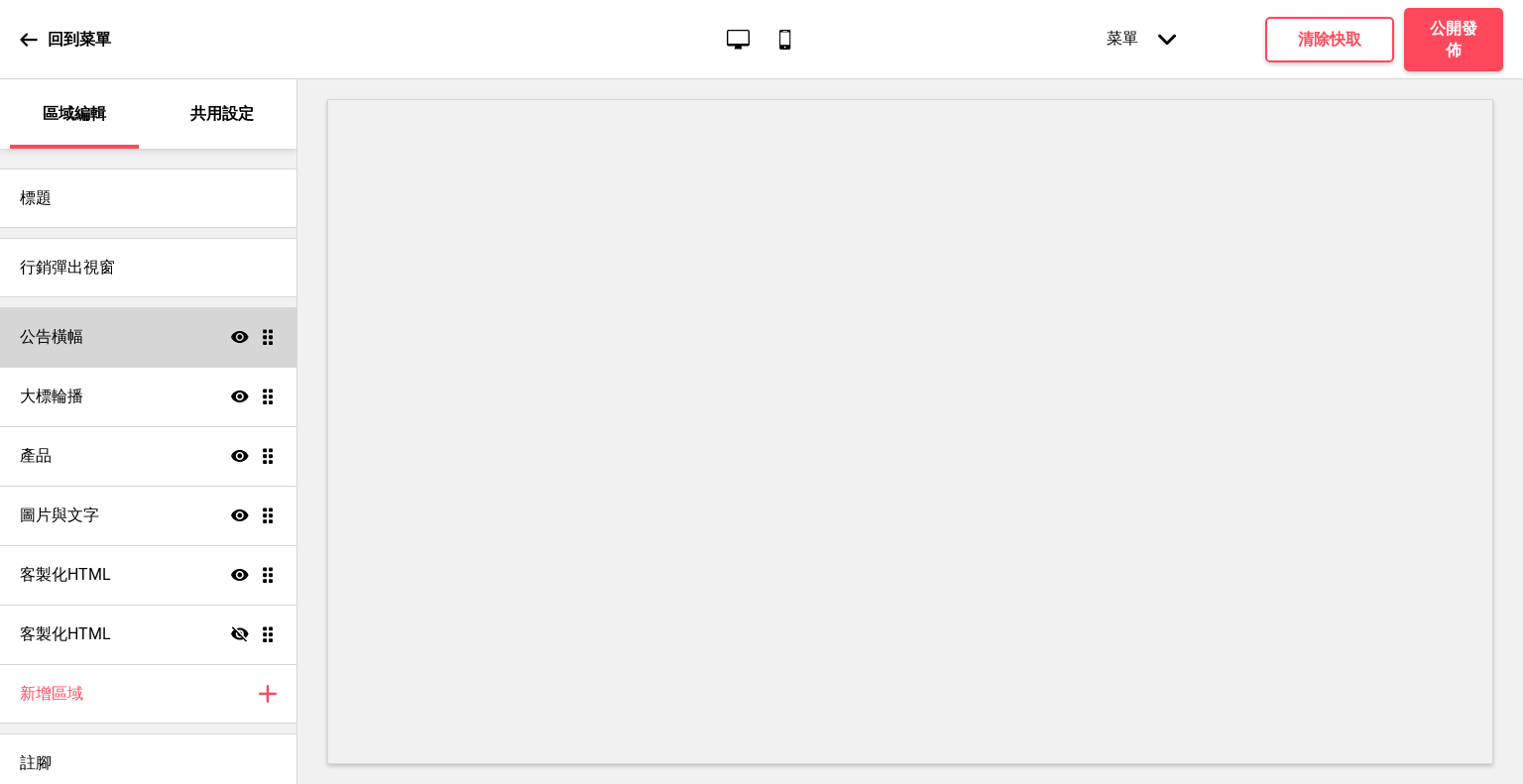 click on "公告橫幅 顯示 拖曳" at bounding box center (148, 337) 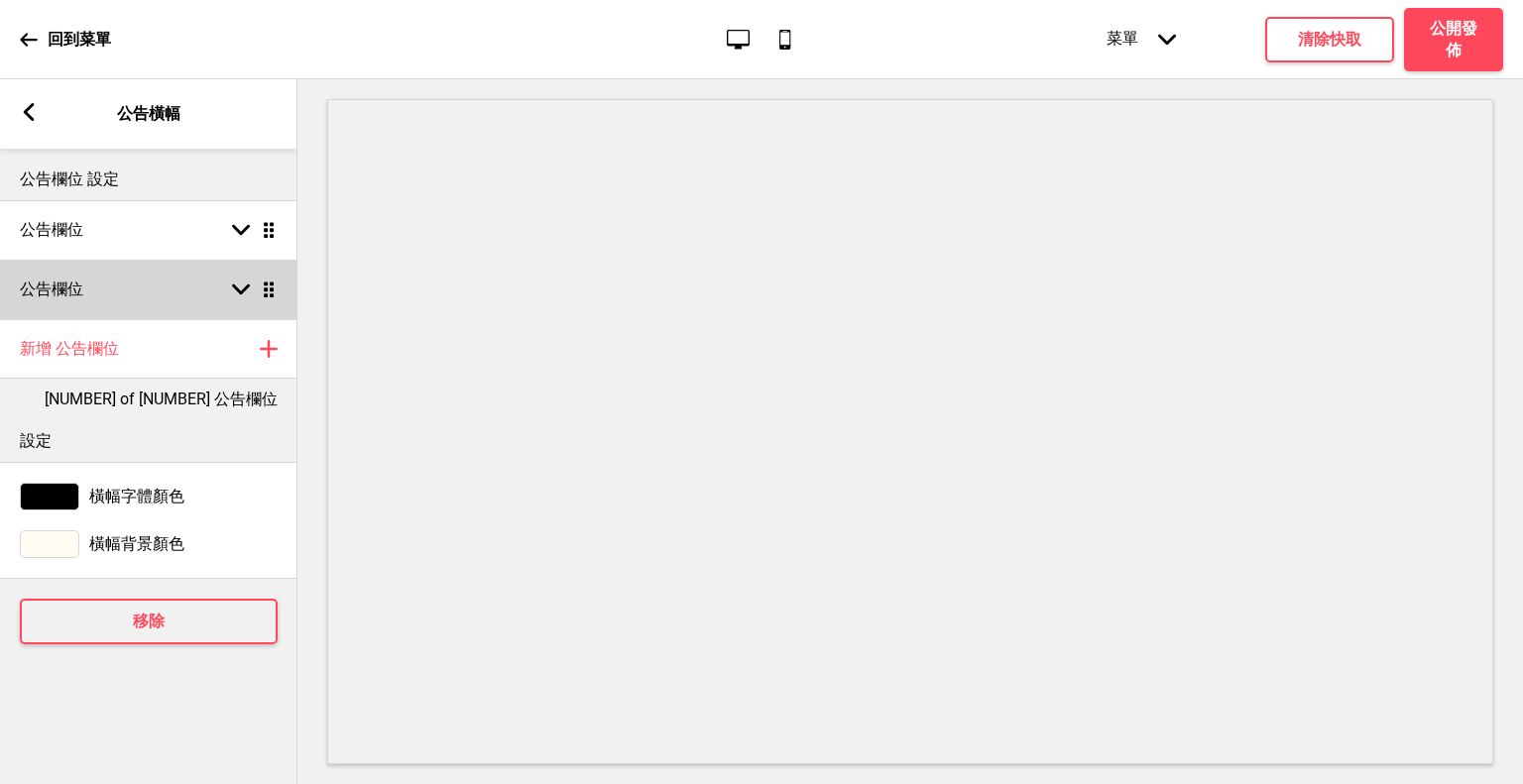 click on "公告欄位 箭頭down 拖曳" at bounding box center (149, 289) 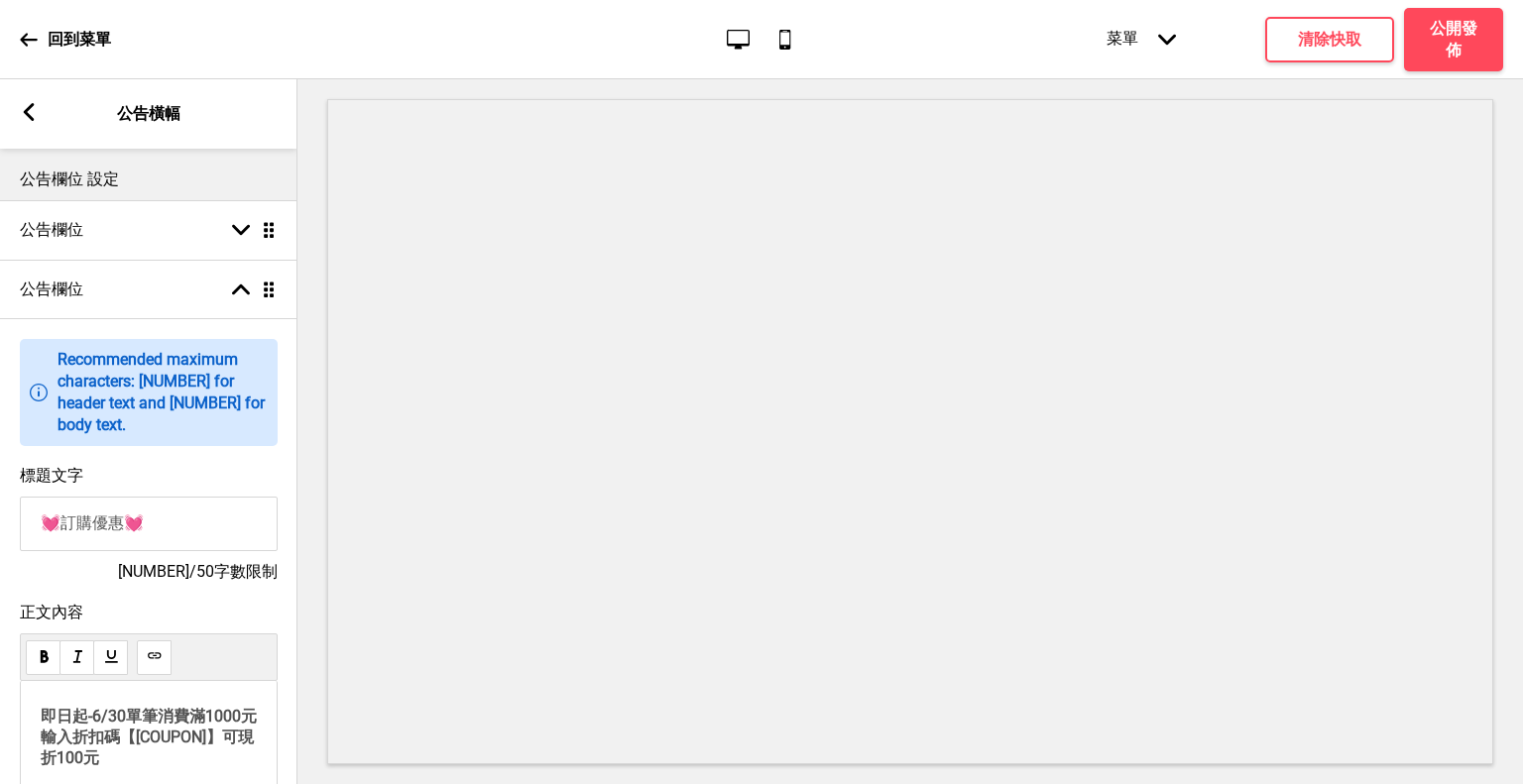 scroll, scrollTop: 198, scrollLeft: 0, axis: vertical 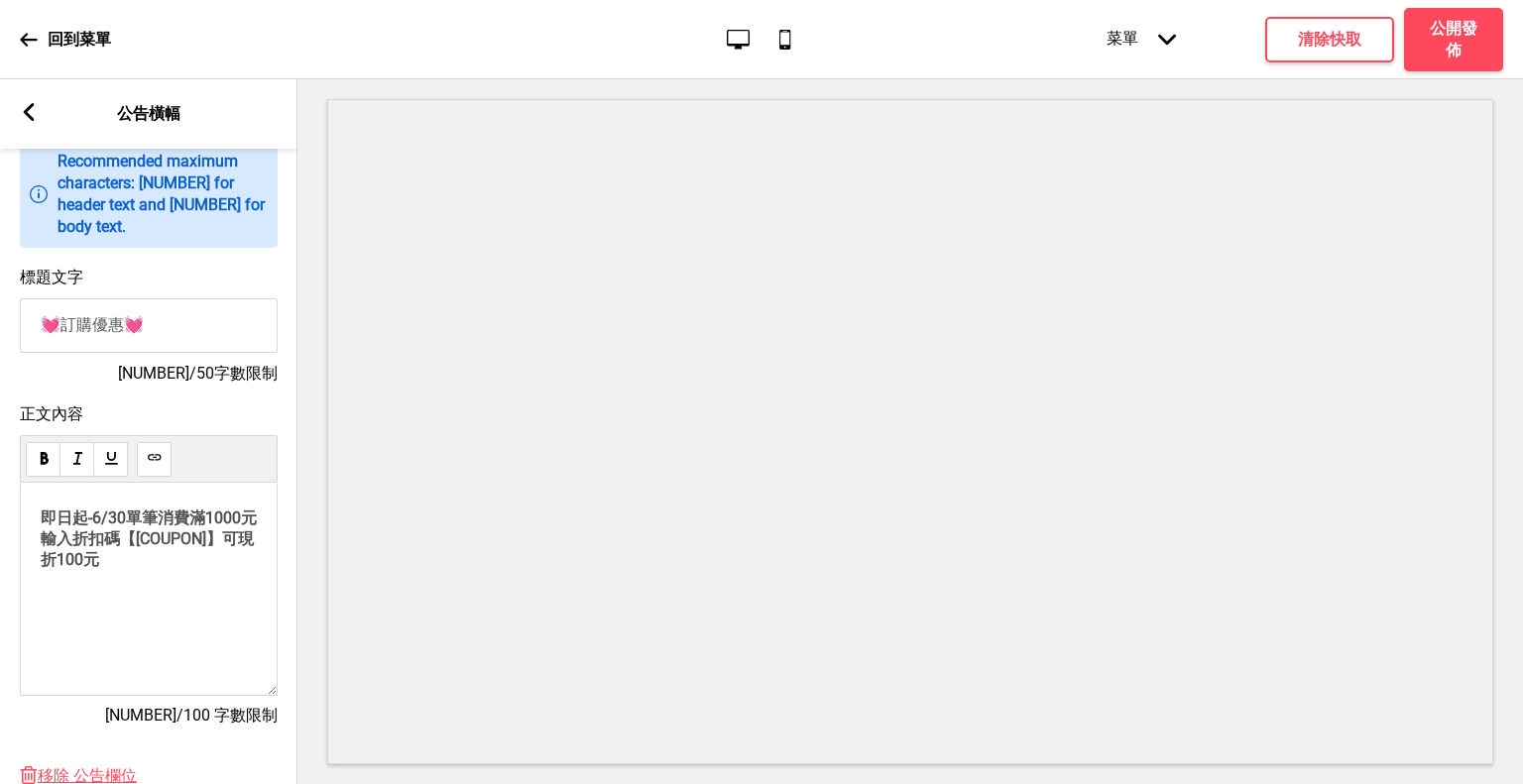 click on "即日起-6/30單筆消費滿1000元
輸入折扣碼【夏天】可現折100元" at bounding box center (149, 516) 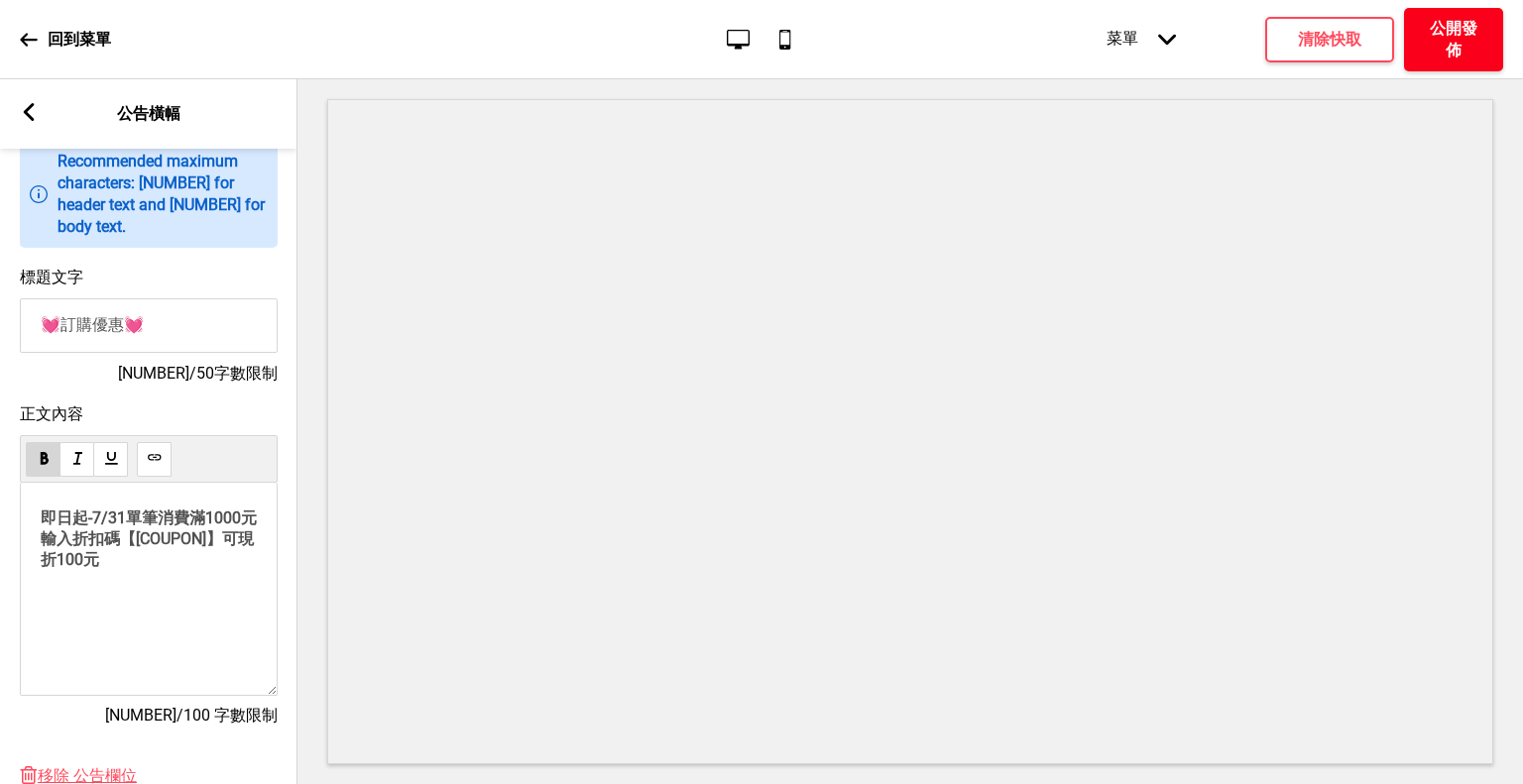 click on "公開發佈" at bounding box center (1454, 40) 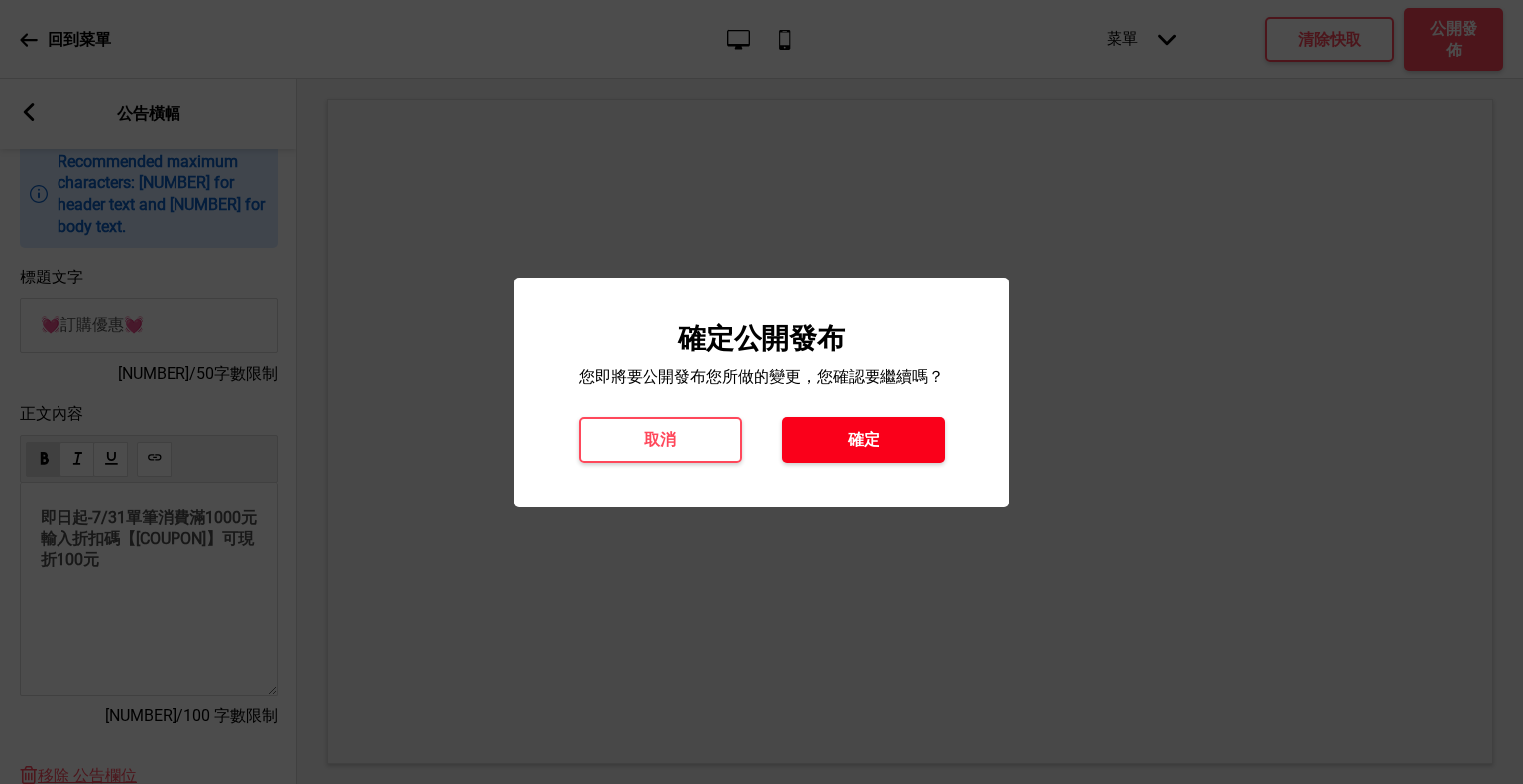 click on "確定" at bounding box center (864, 440) 